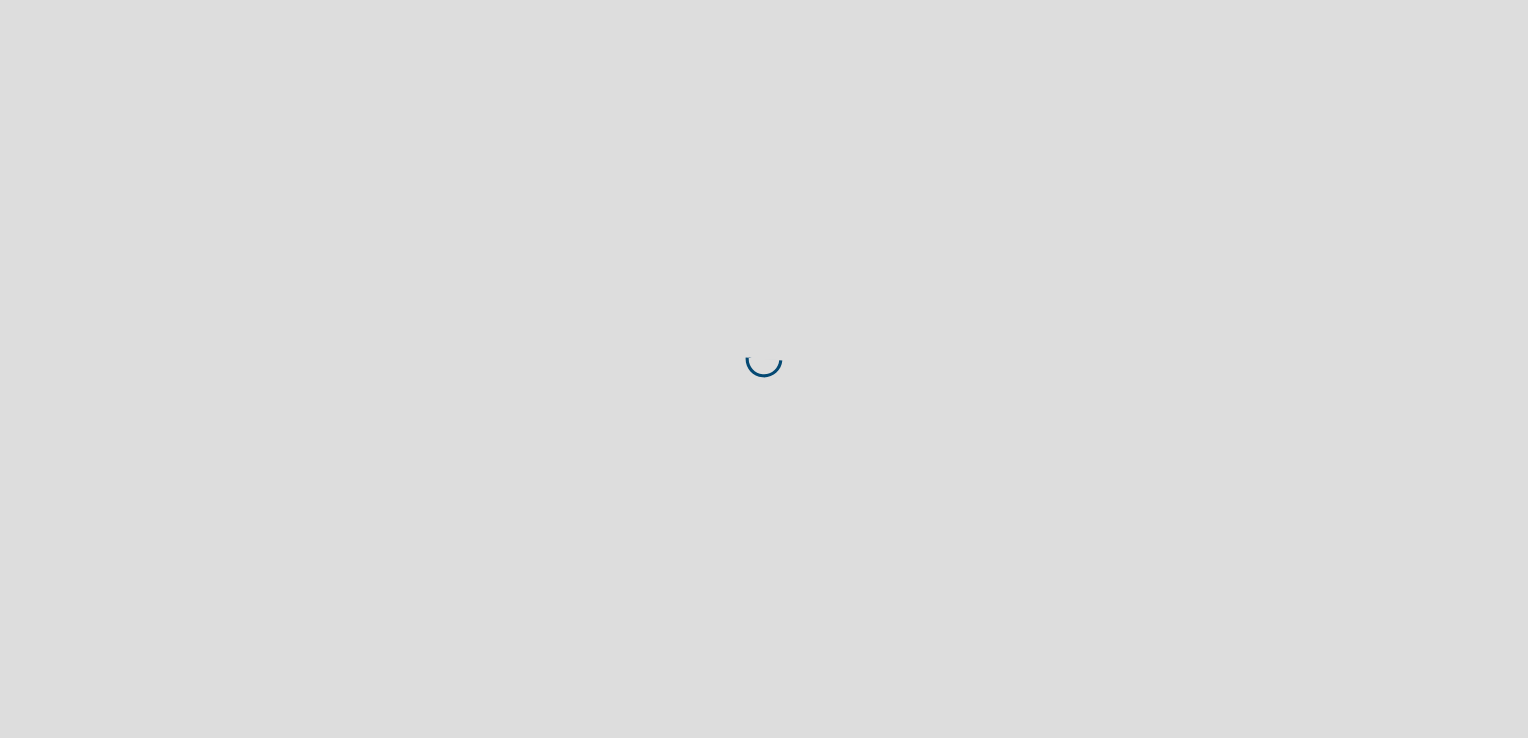 scroll, scrollTop: 0, scrollLeft: 0, axis: both 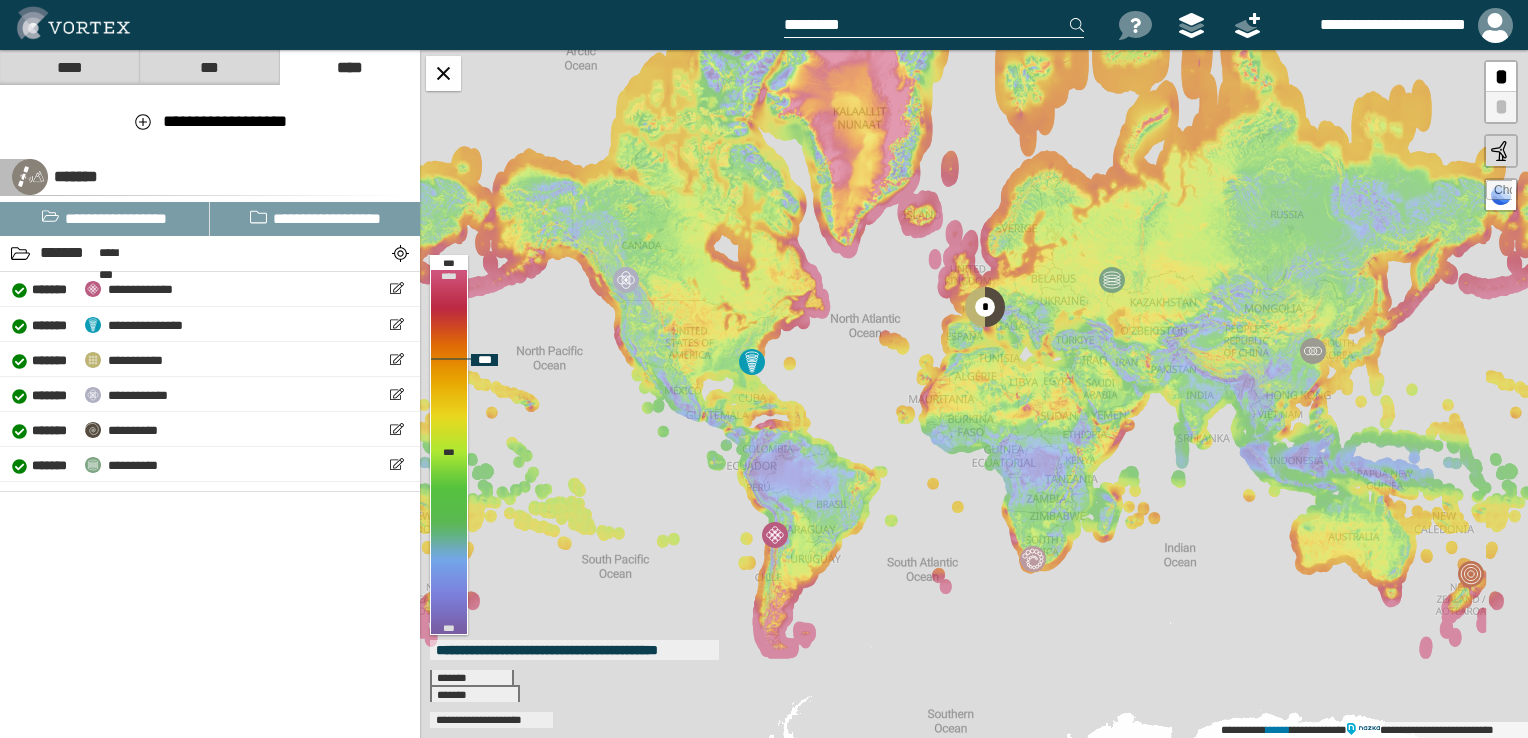 click at bounding box center (1499, 193) 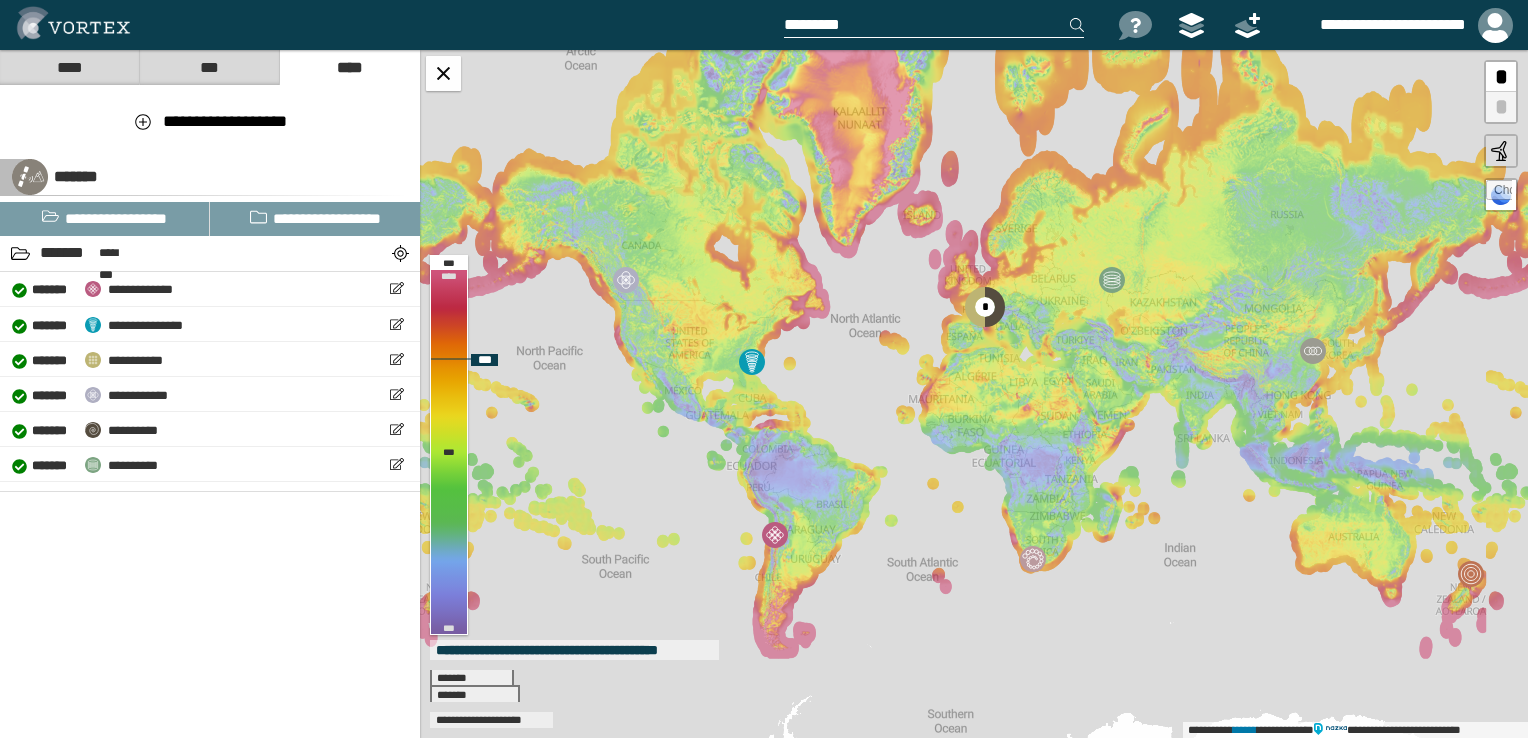 type on "**********" 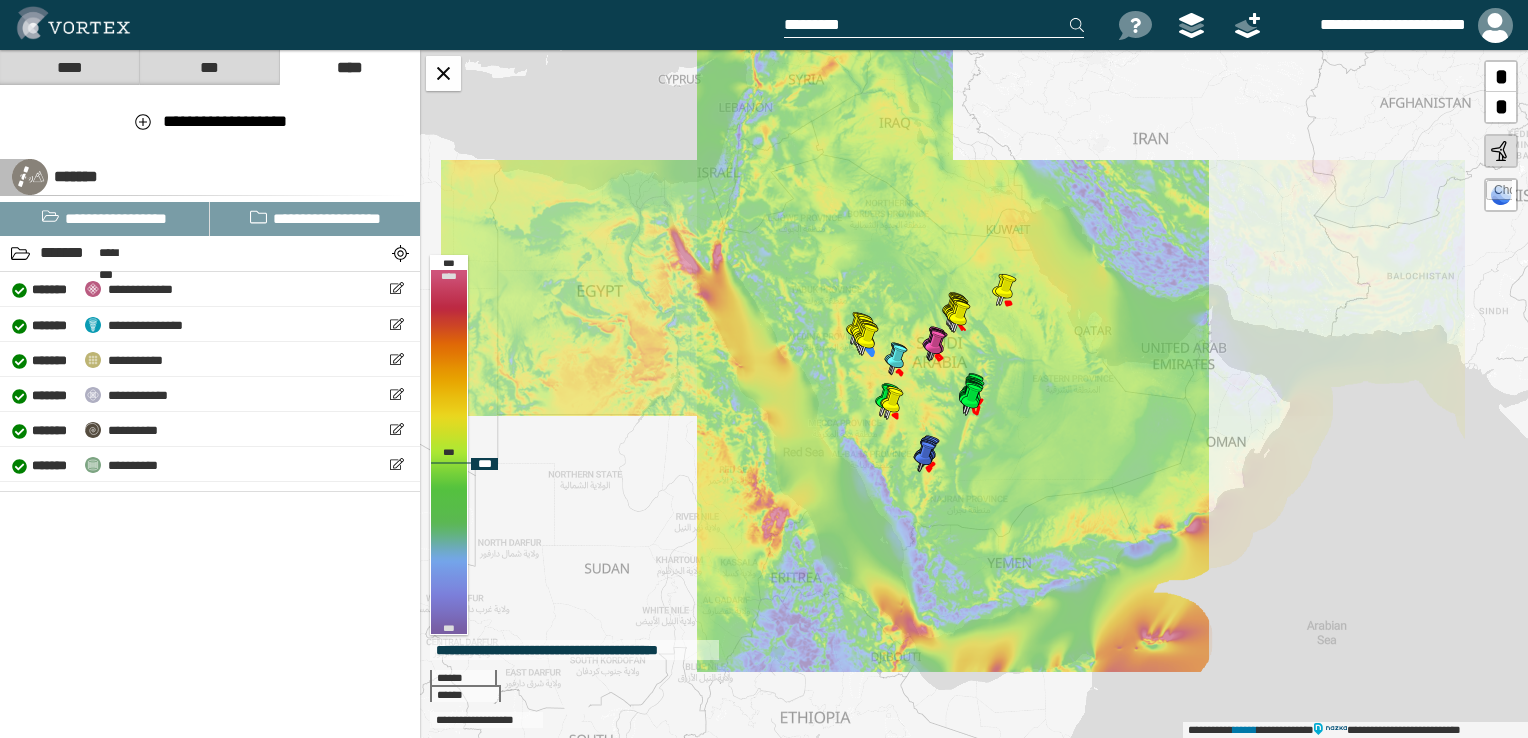 drag, startPoint x: 1056, startPoint y: 294, endPoint x: 1008, endPoint y: 353, distance: 76.05919 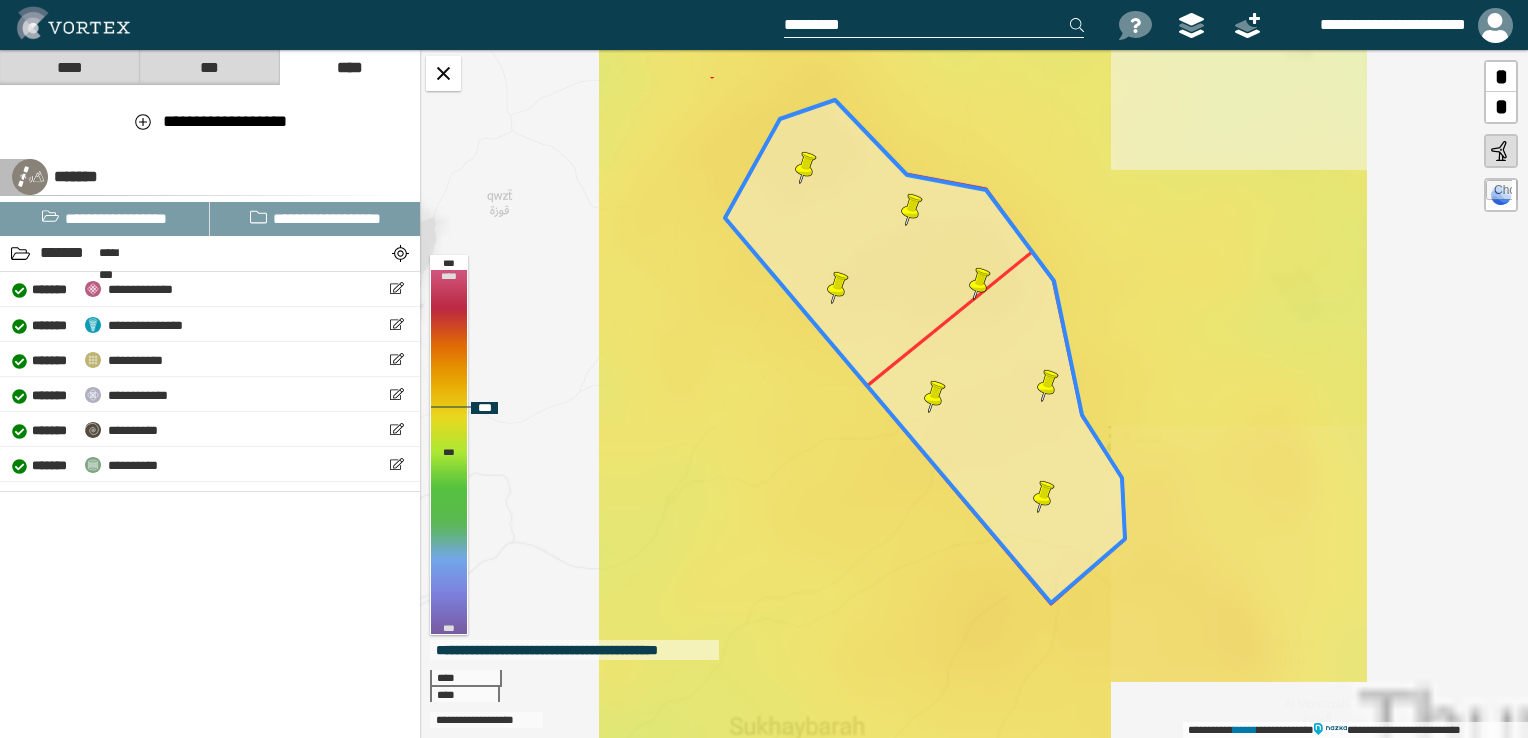 drag, startPoint x: 919, startPoint y: 280, endPoint x: 872, endPoint y: 384, distance: 114.12712 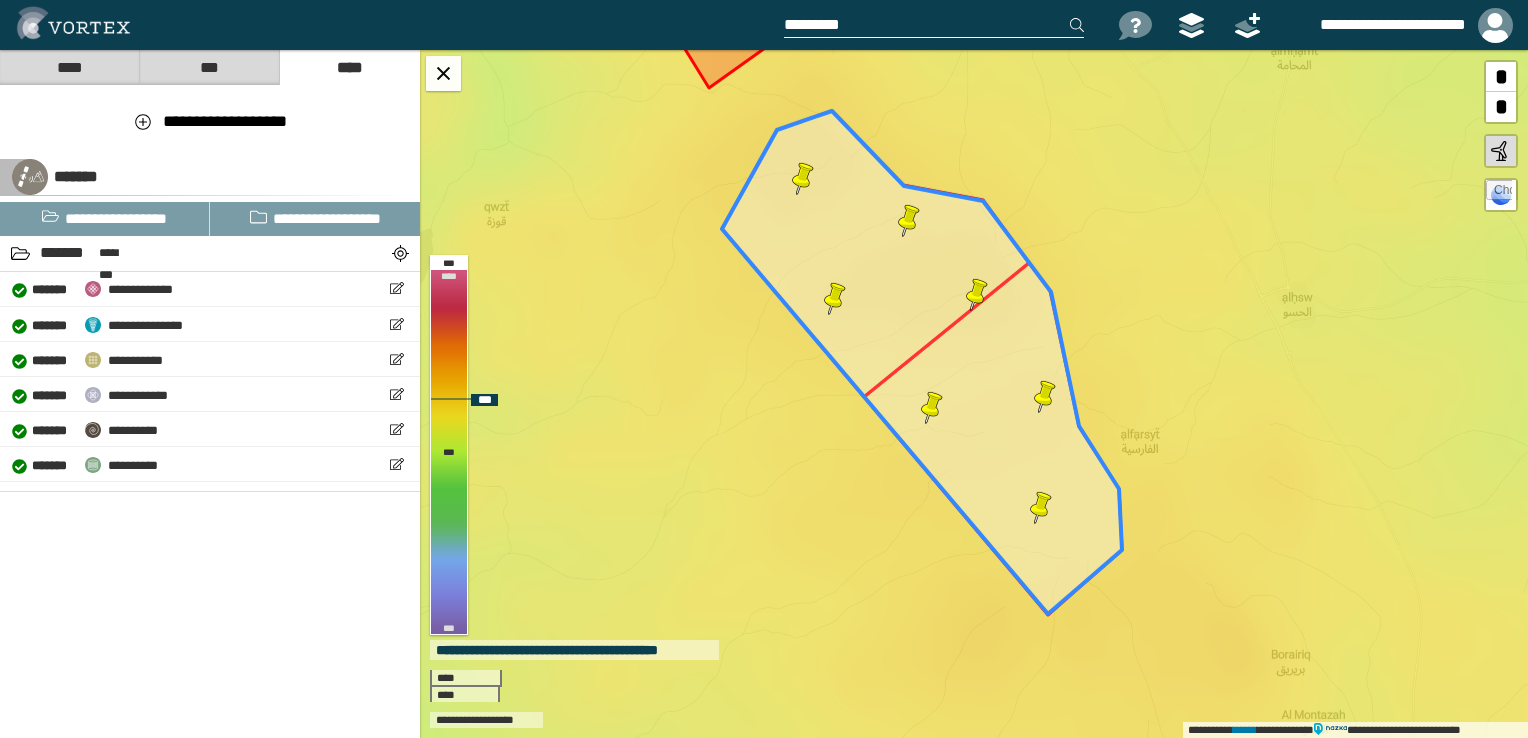 click at bounding box center (803, 179) 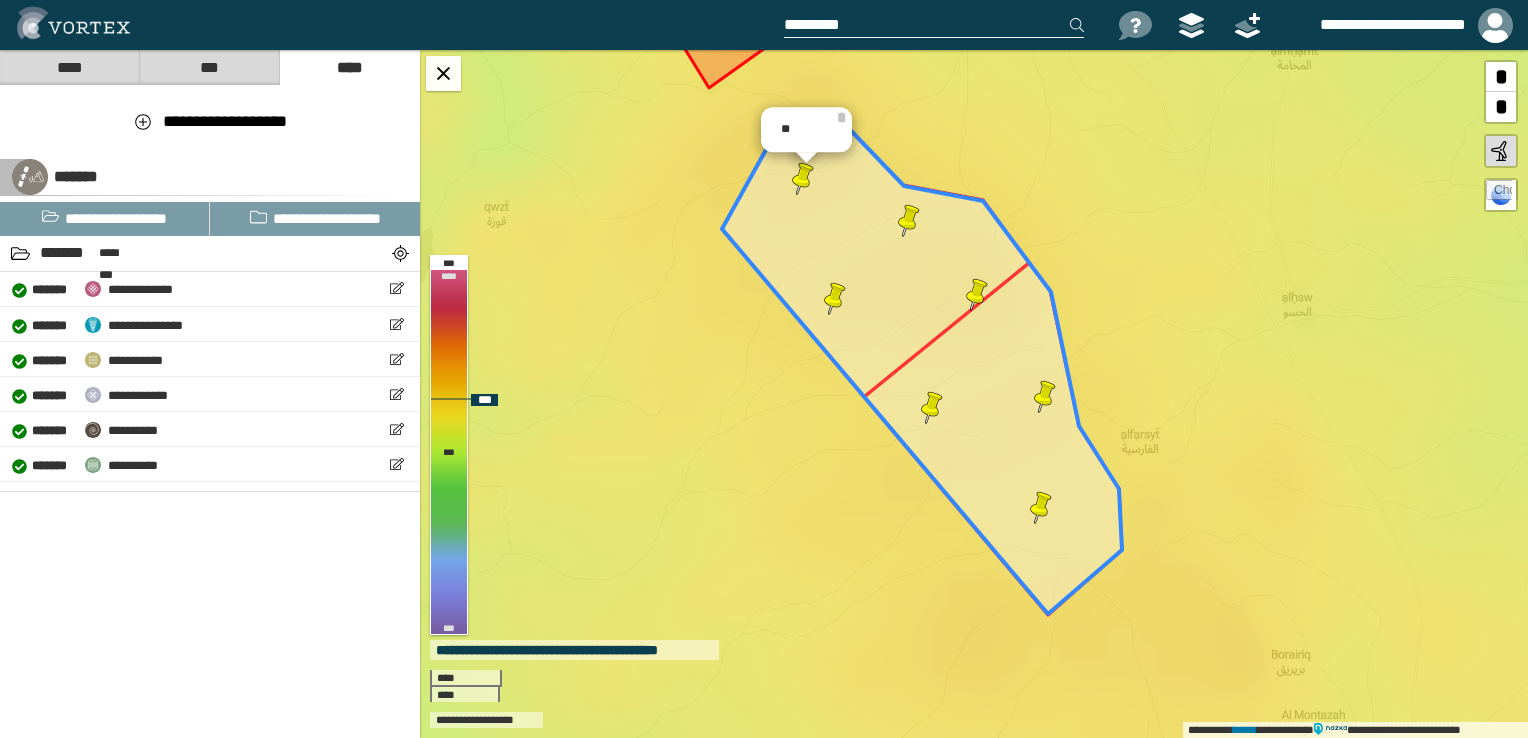click at bounding box center [835, 299] 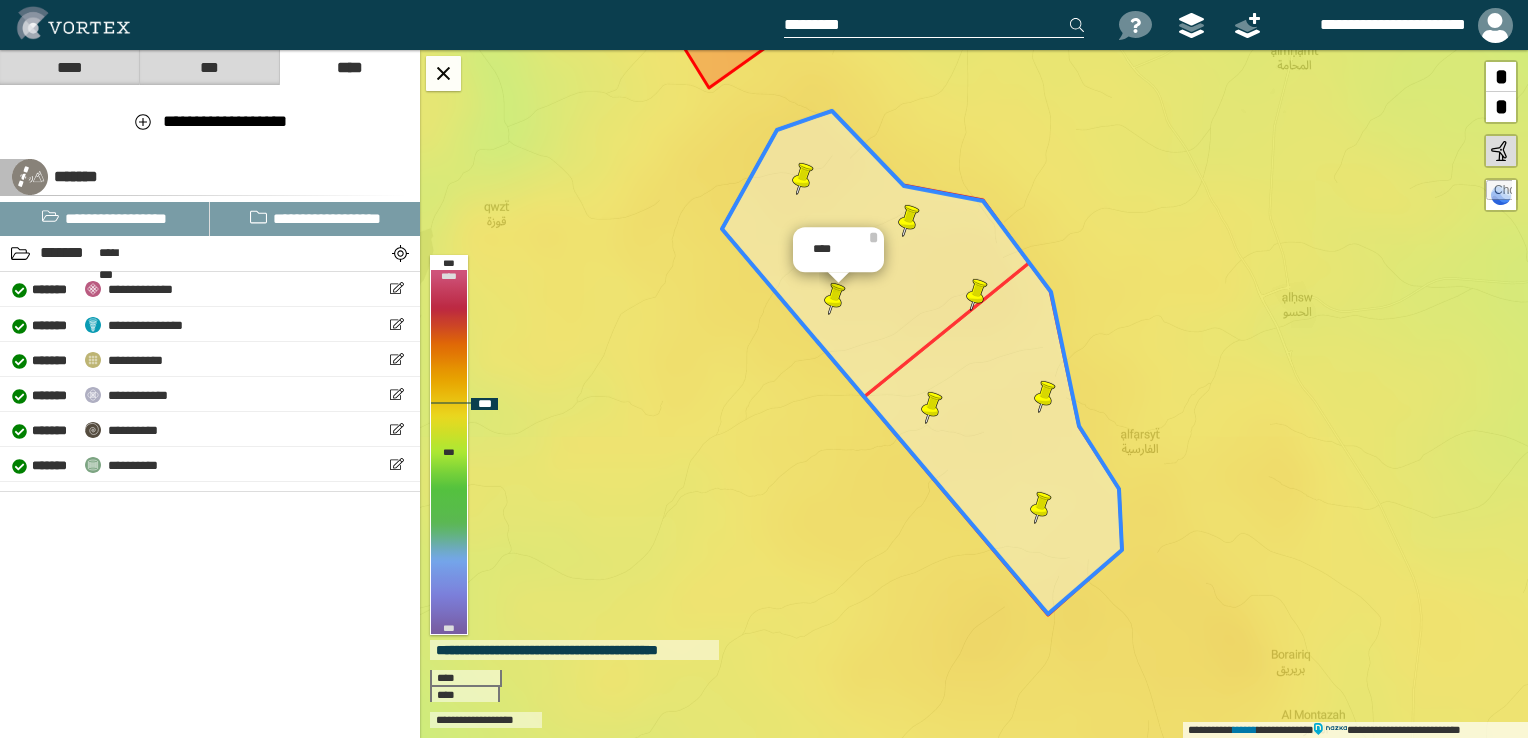click at bounding box center (909, 221) 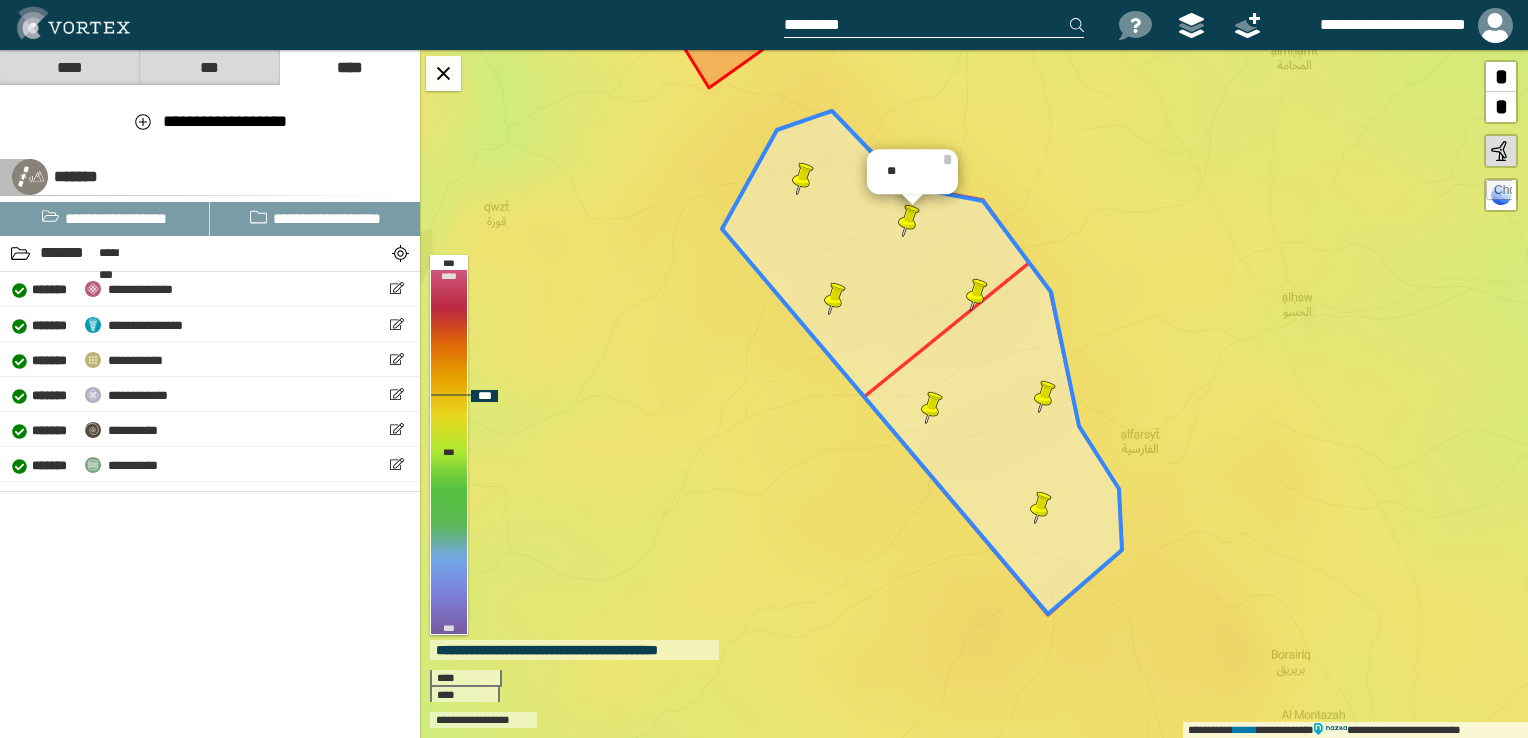 click at bounding box center (977, 295) 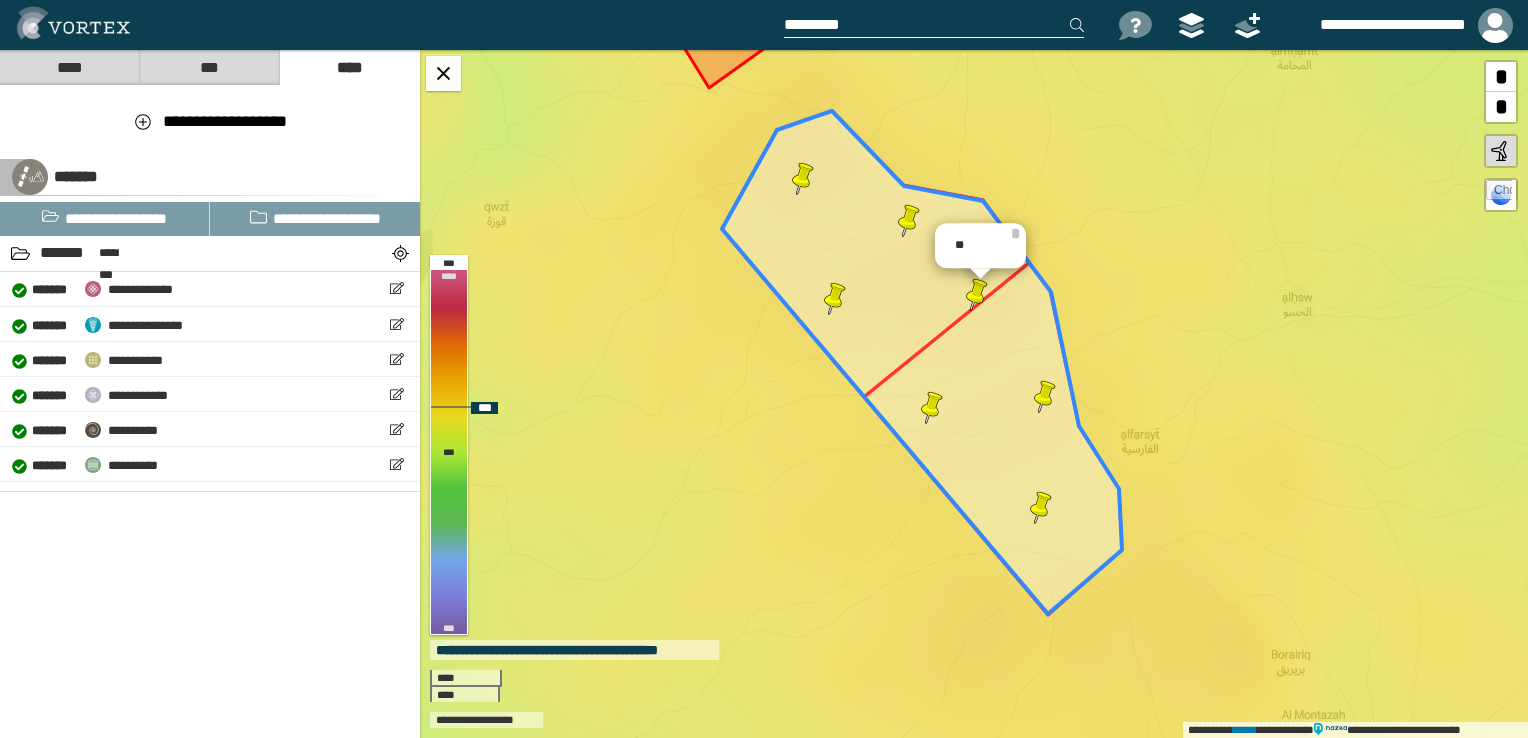 click at bounding box center (932, 408) 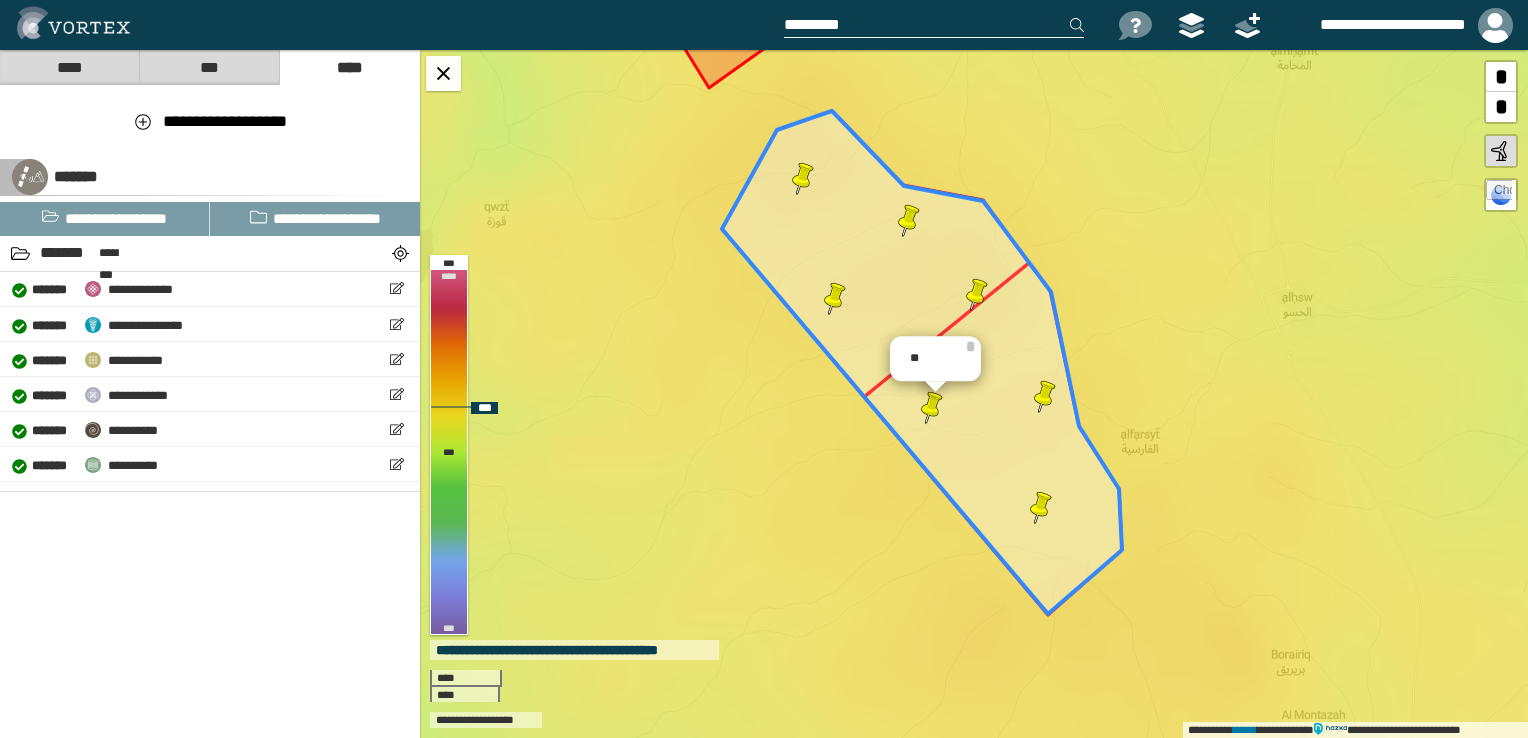 click at bounding box center (1041, 508) 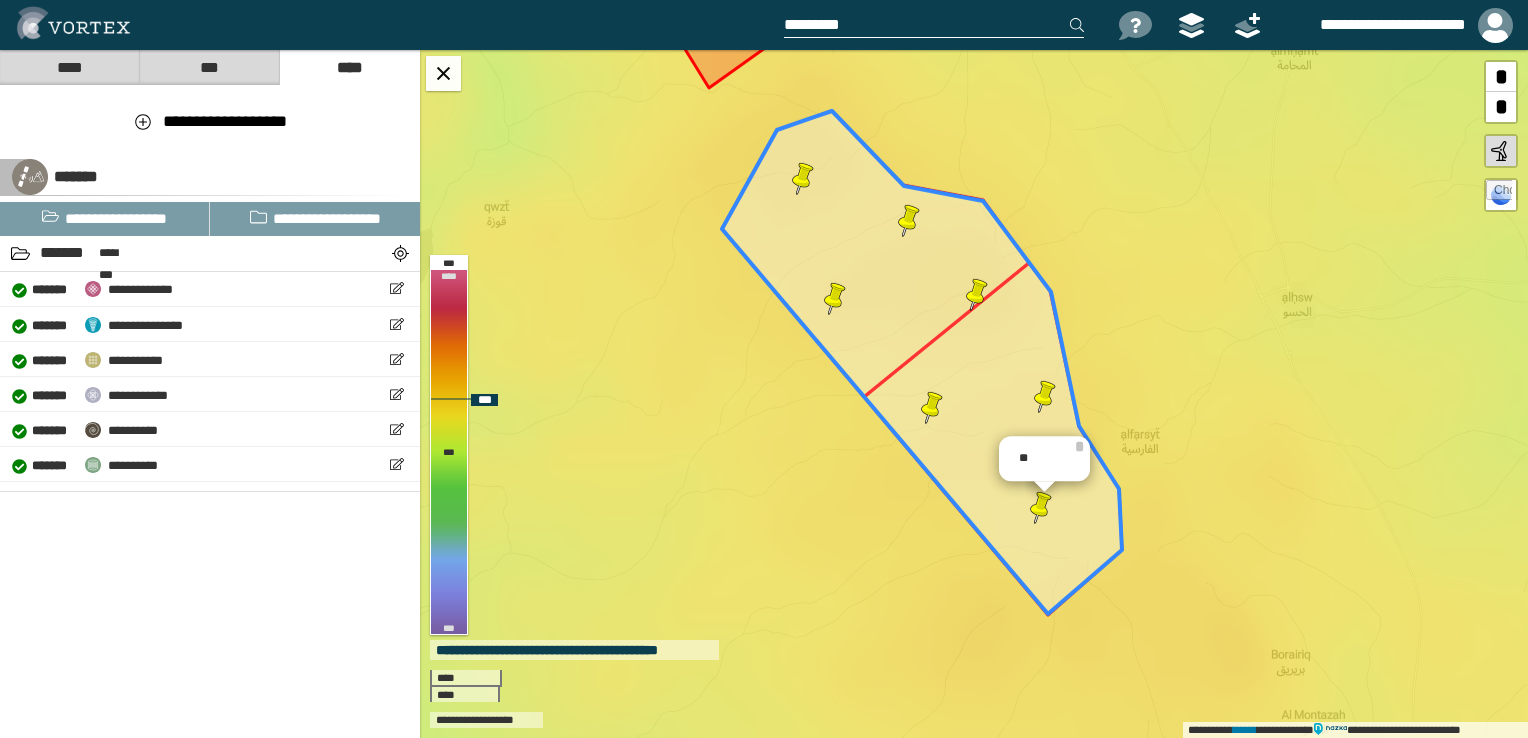 click at bounding box center (803, 179) 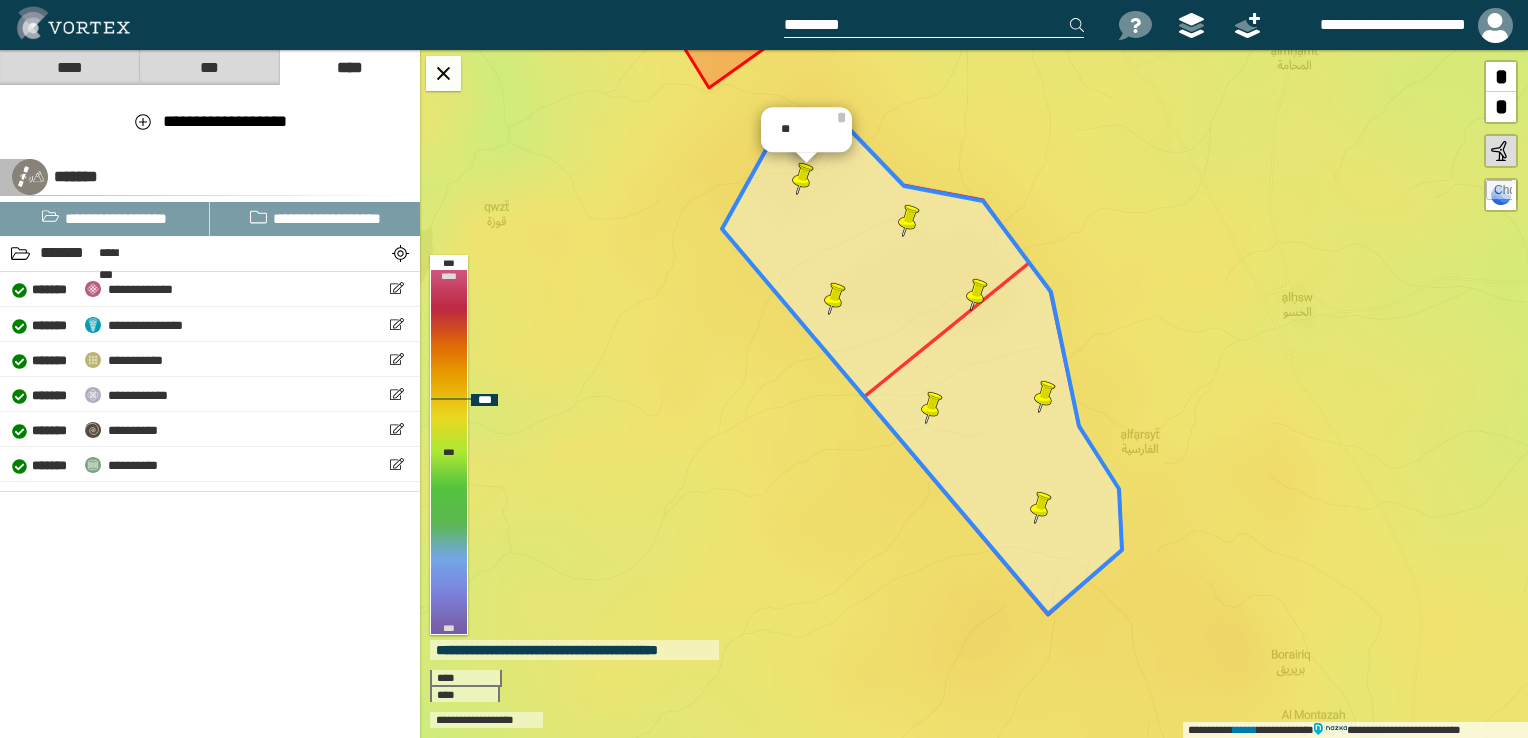 click at bounding box center (835, 299) 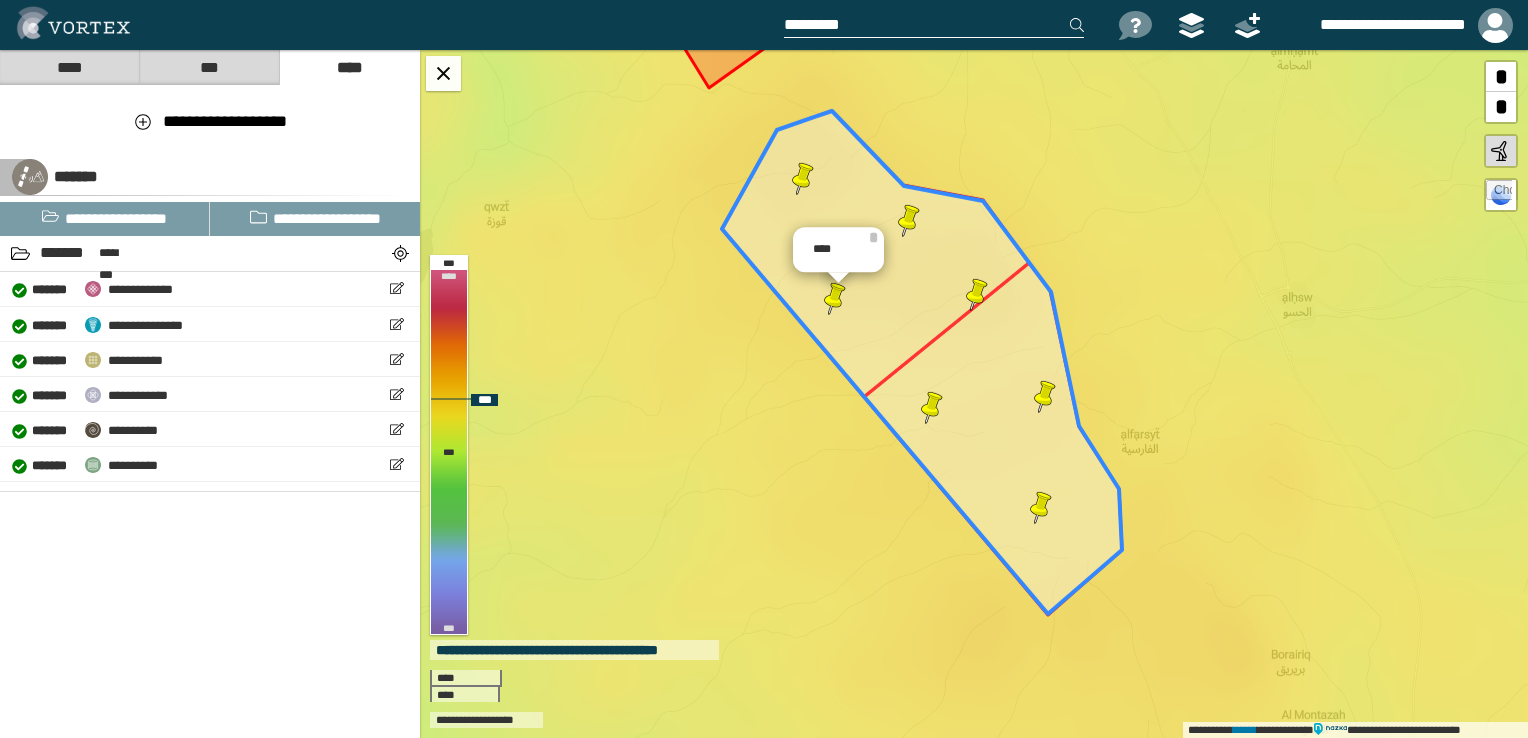 click at bounding box center [803, 179] 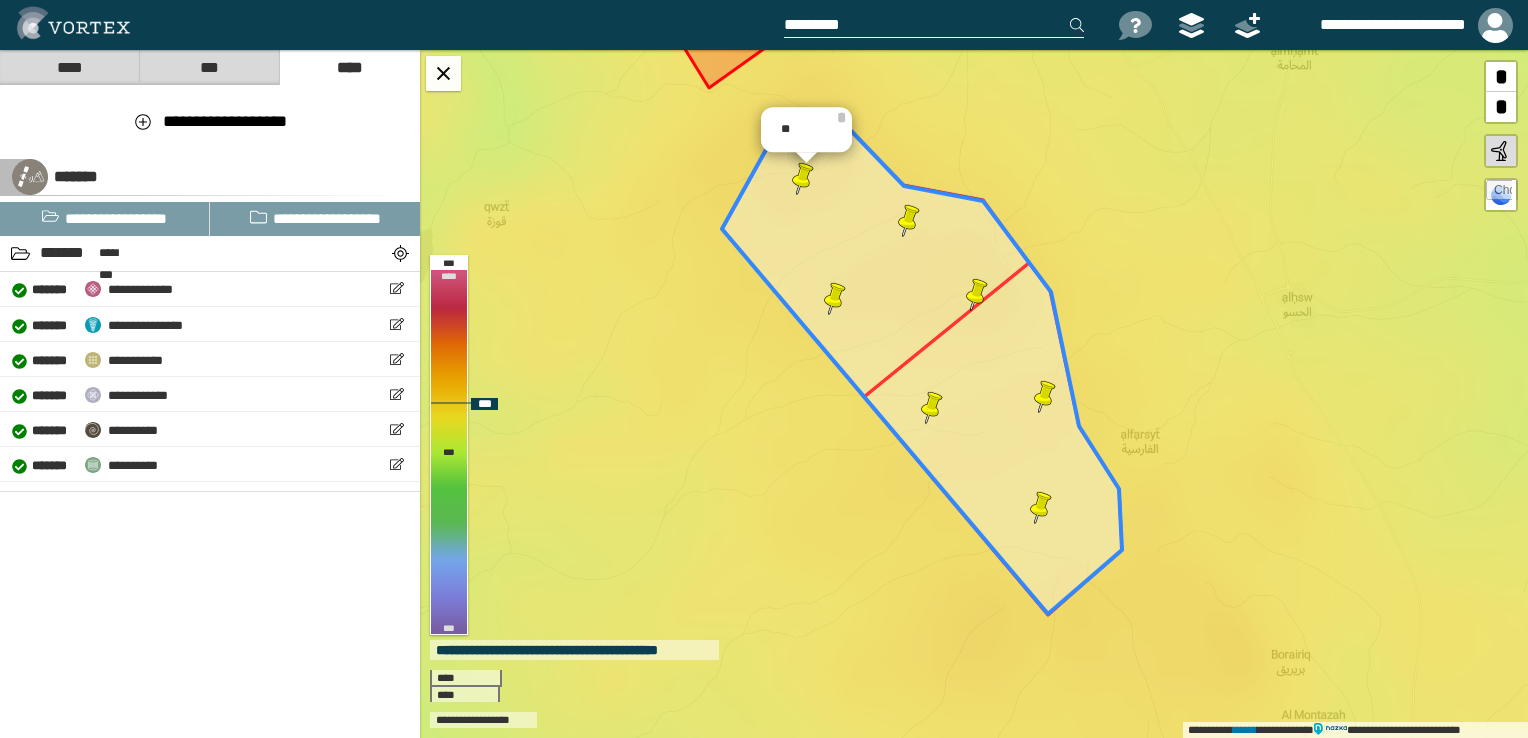 click at bounding box center [909, 221] 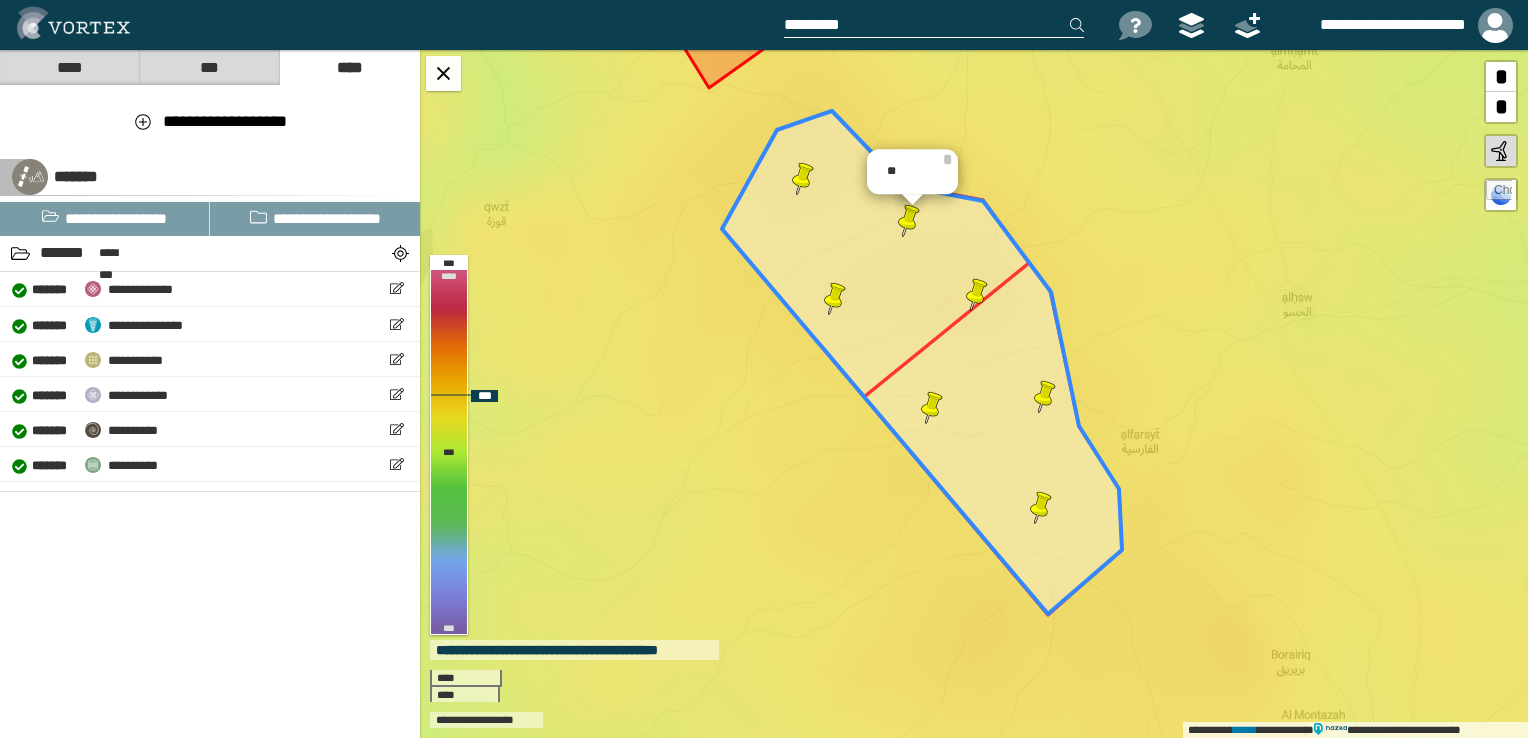 click at bounding box center (977, 295) 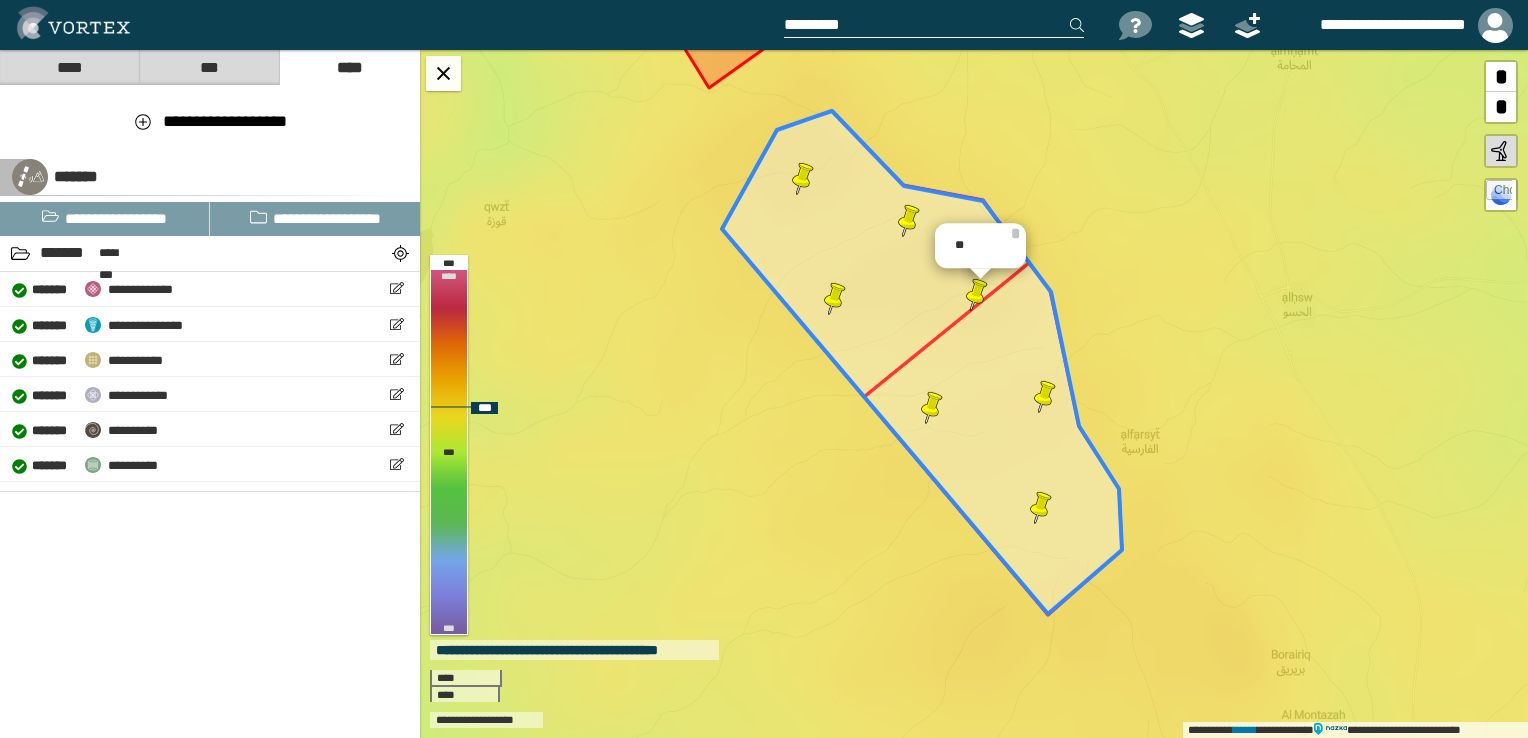 click at bounding box center [932, 408] 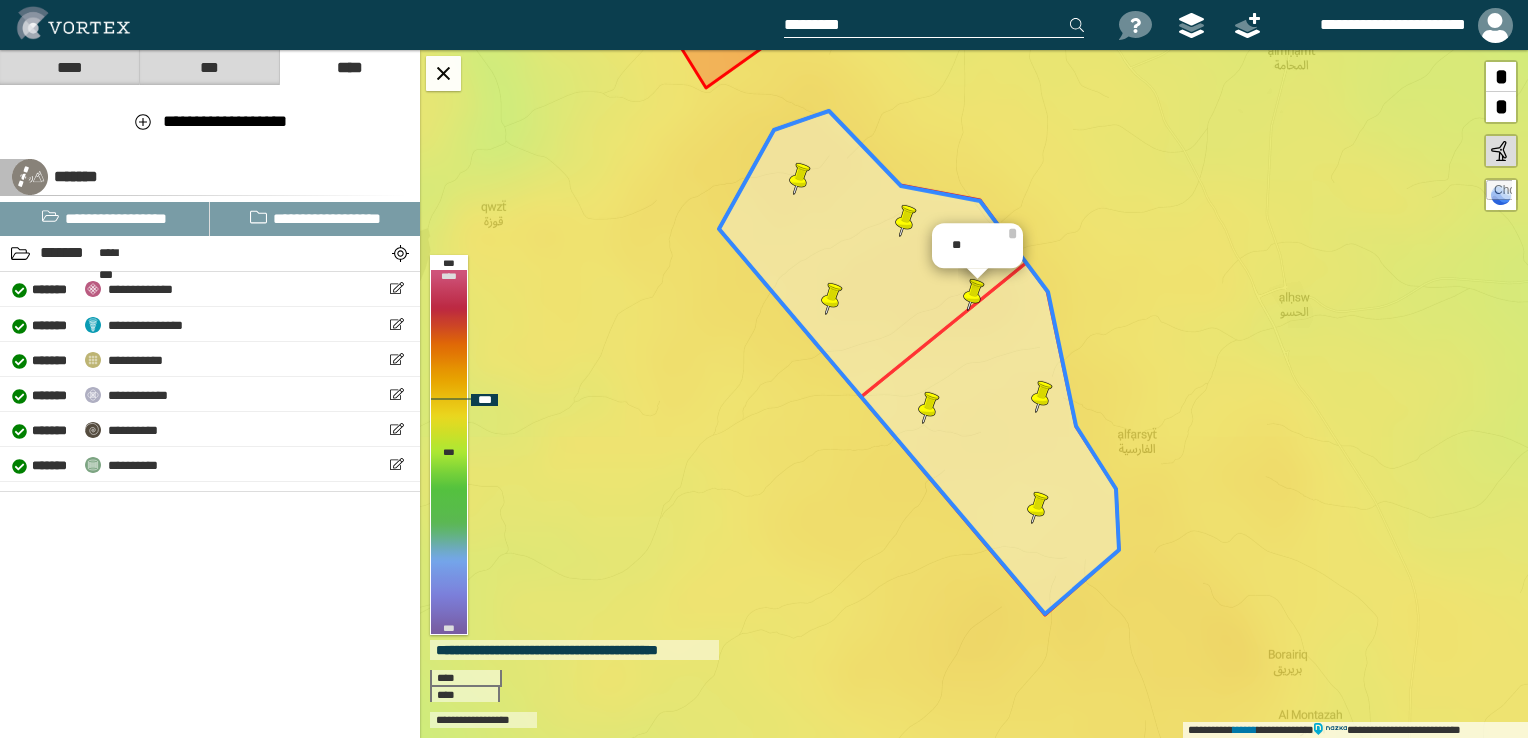click at bounding box center (800, 179) 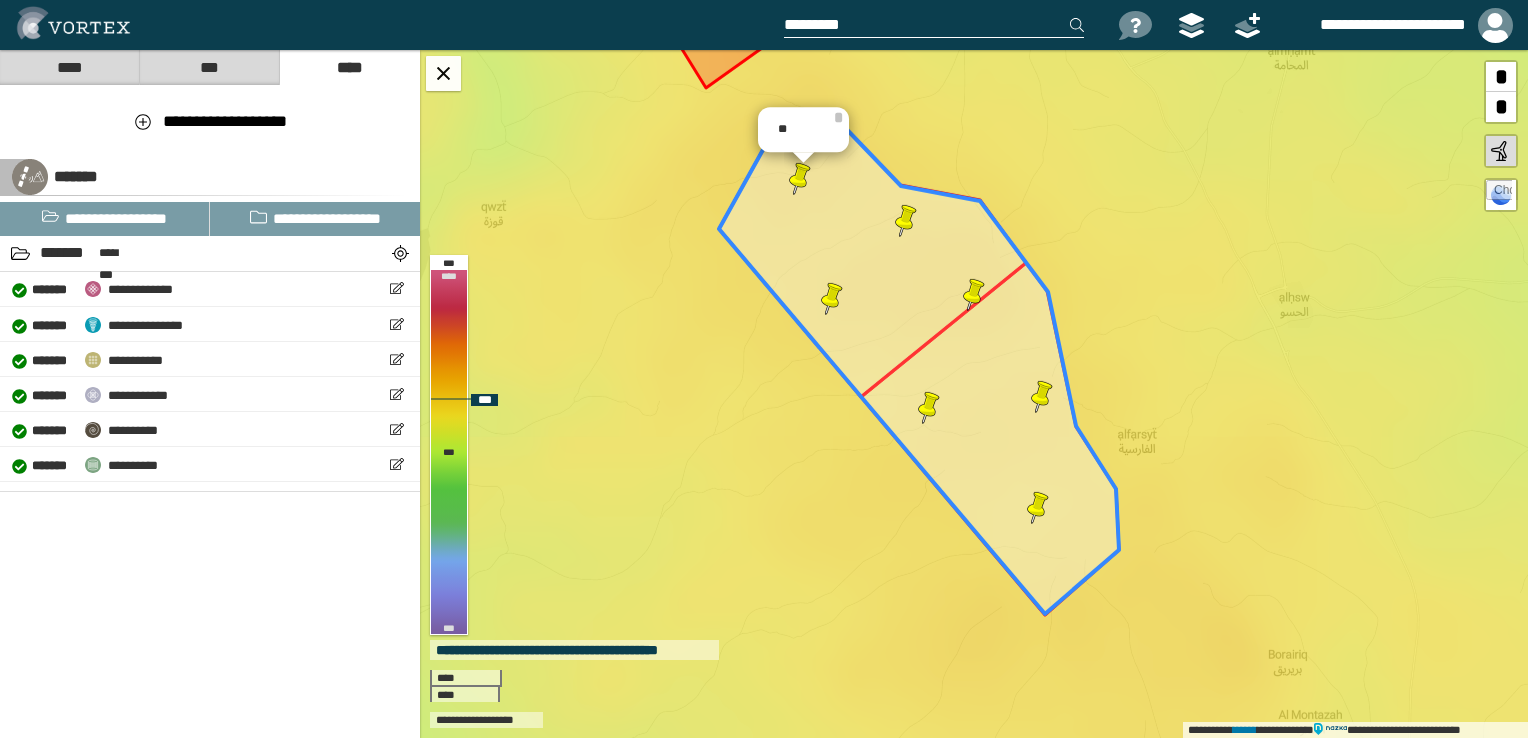 click at bounding box center (800, 179) 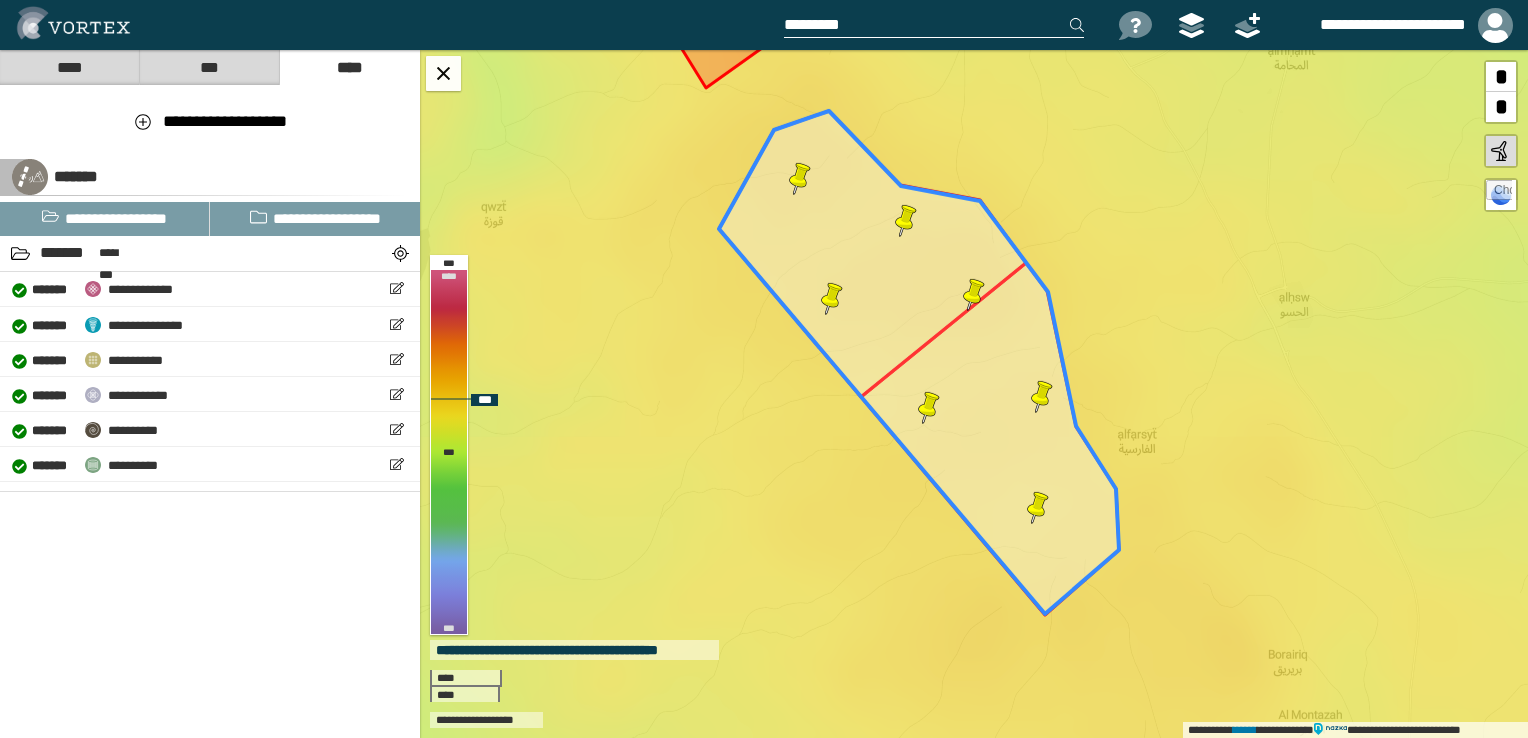 click at bounding box center [906, 221] 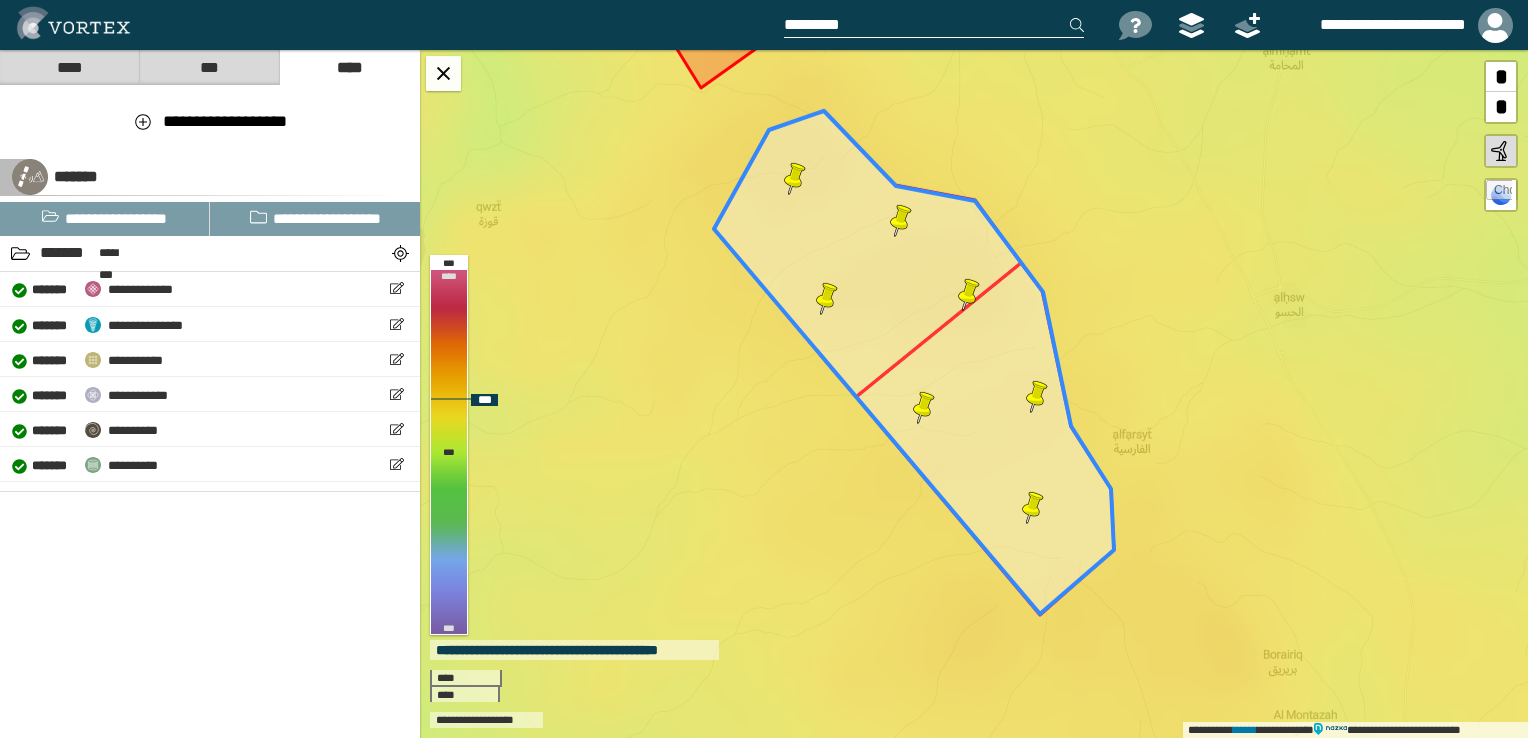 click at bounding box center (901, 221) 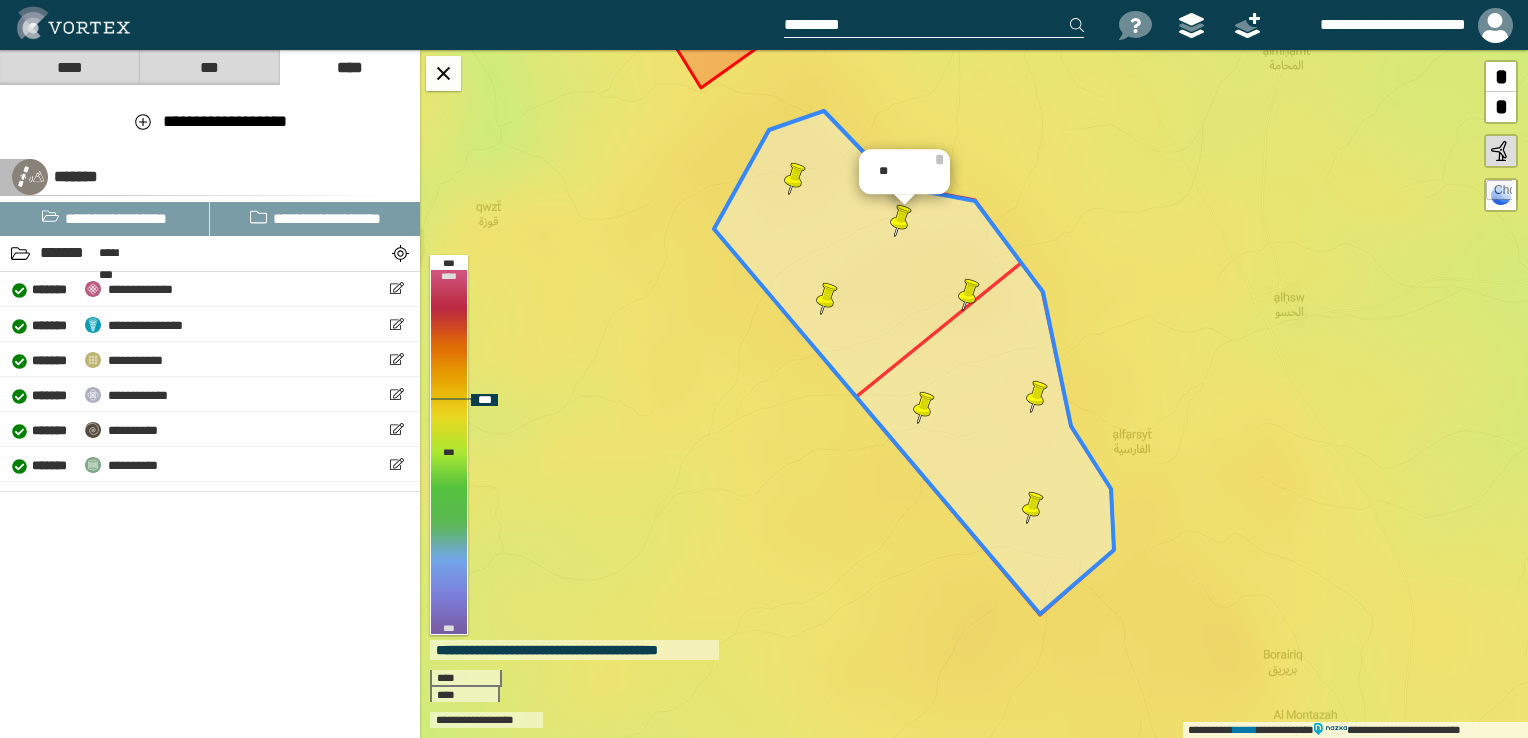 click at bounding box center [827, 299] 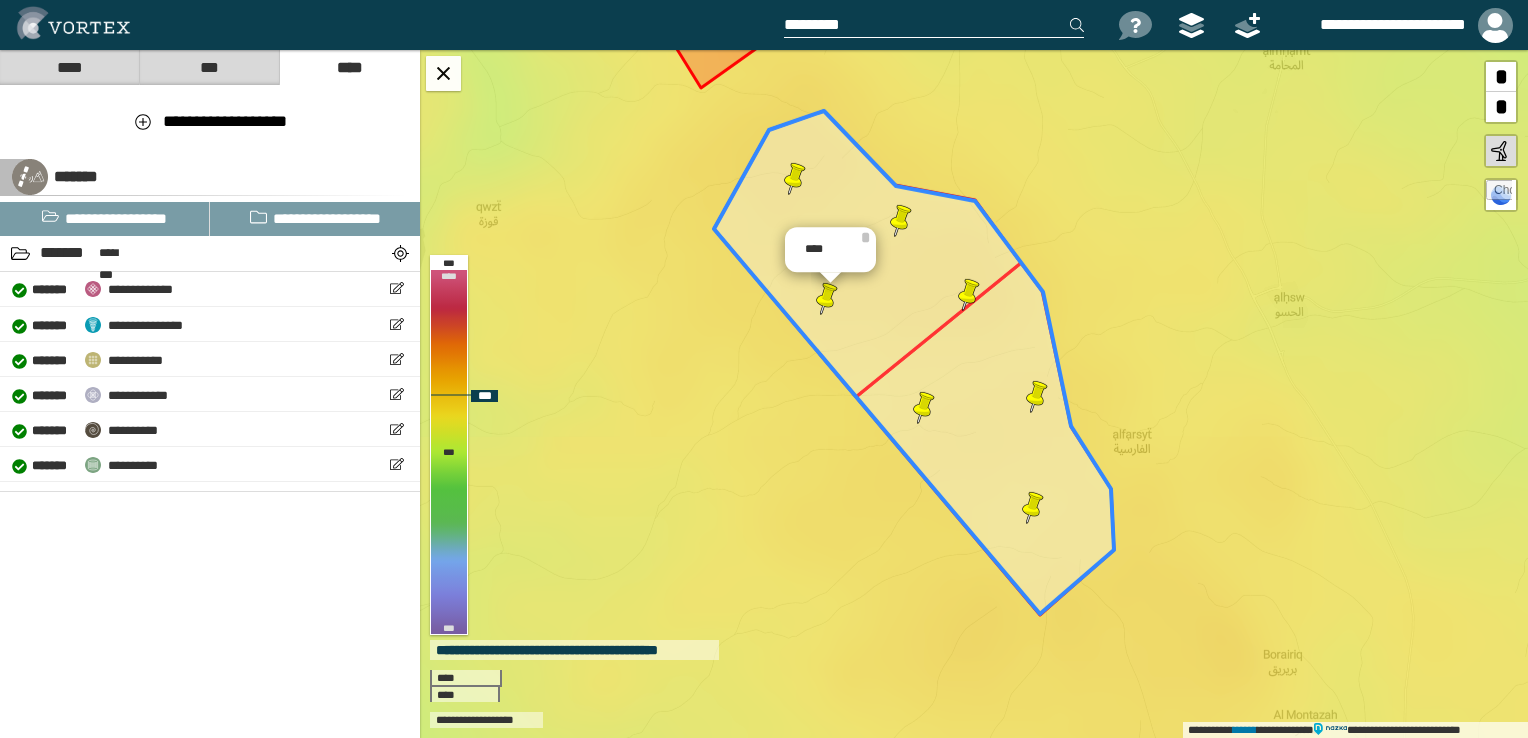 click at bounding box center [969, 295] 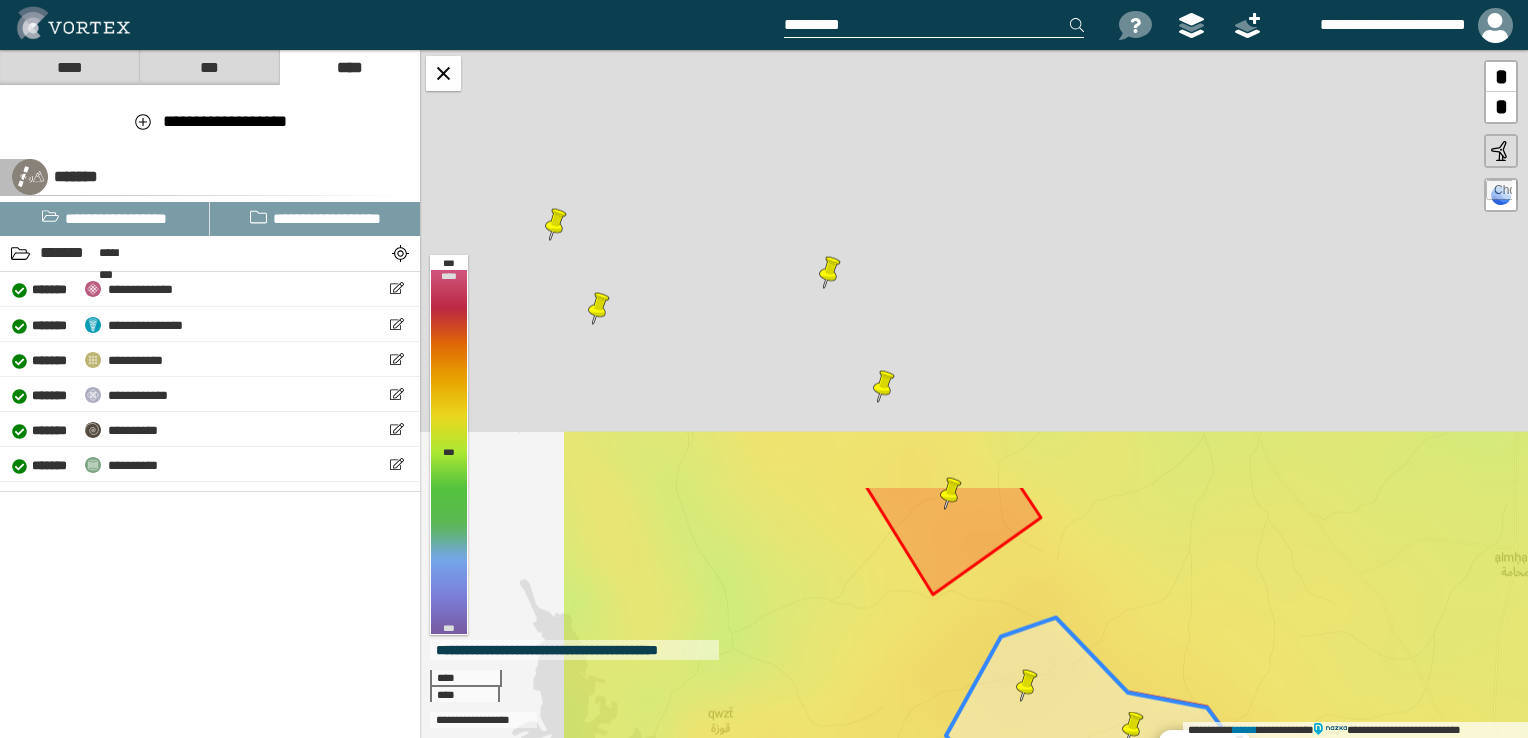 drag, startPoint x: 728, startPoint y: 282, endPoint x: 941, endPoint y: 785, distance: 546.23987 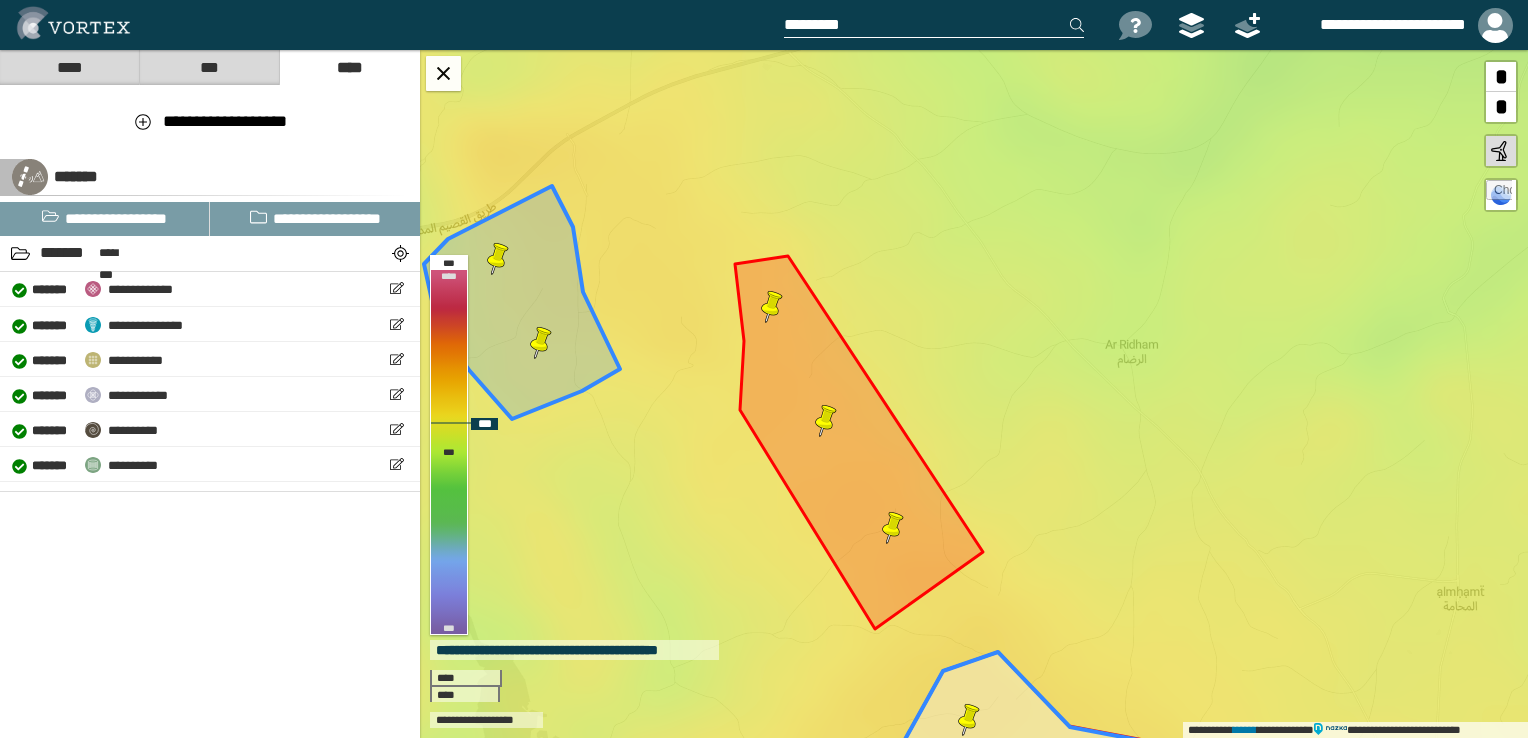 drag, startPoint x: 720, startPoint y: 466, endPoint x: 682, endPoint y: 504, distance: 53.740116 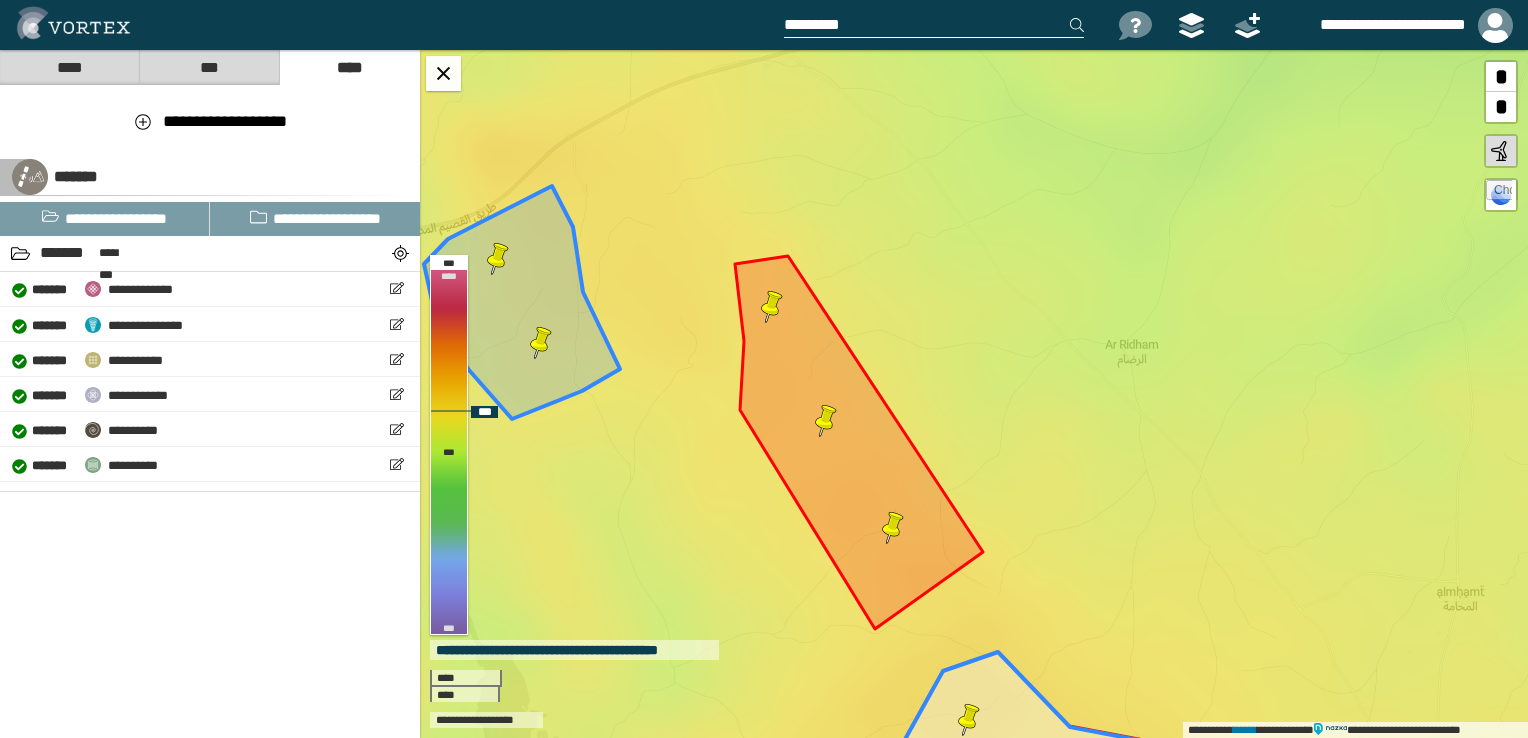 click at bounding box center [772, 307] 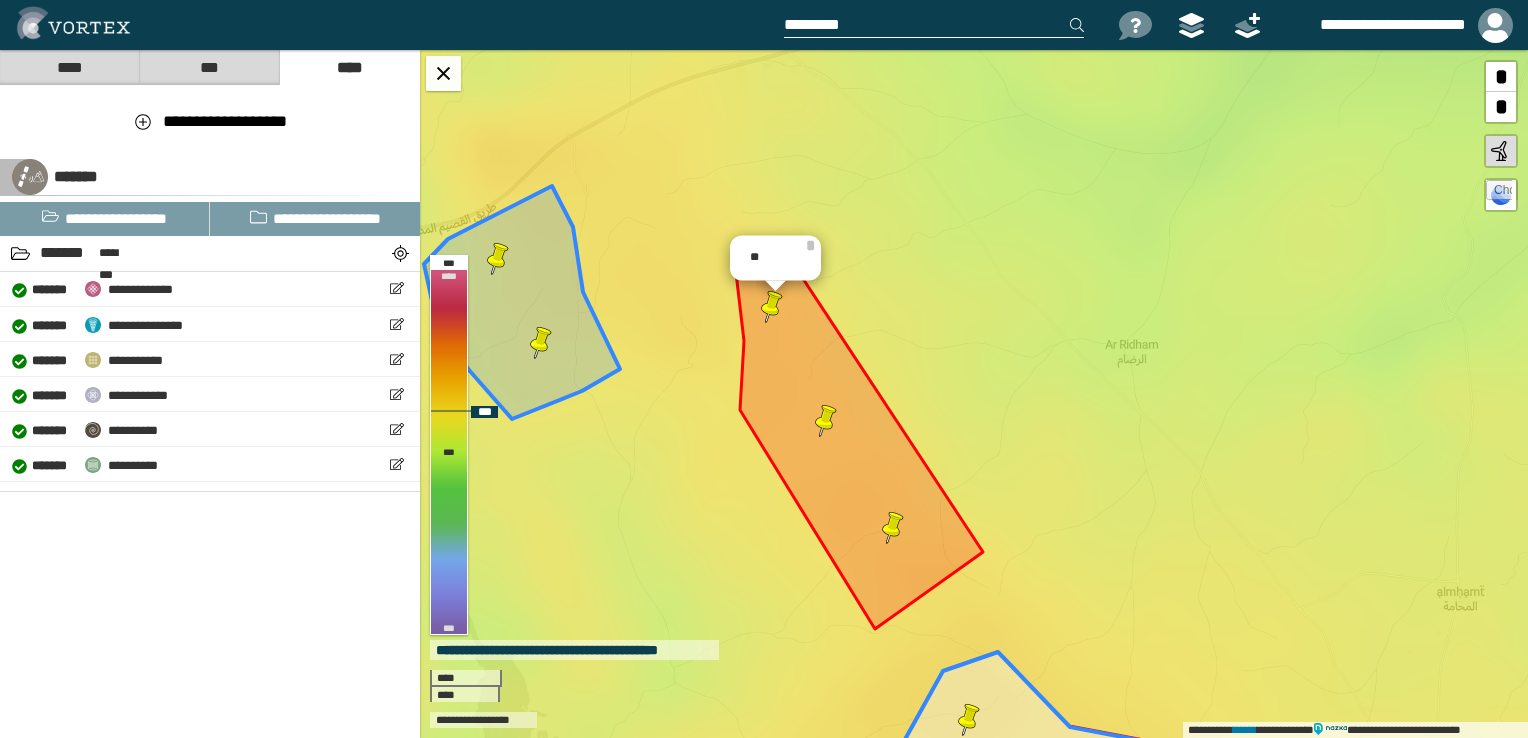 click at bounding box center (893, 528) 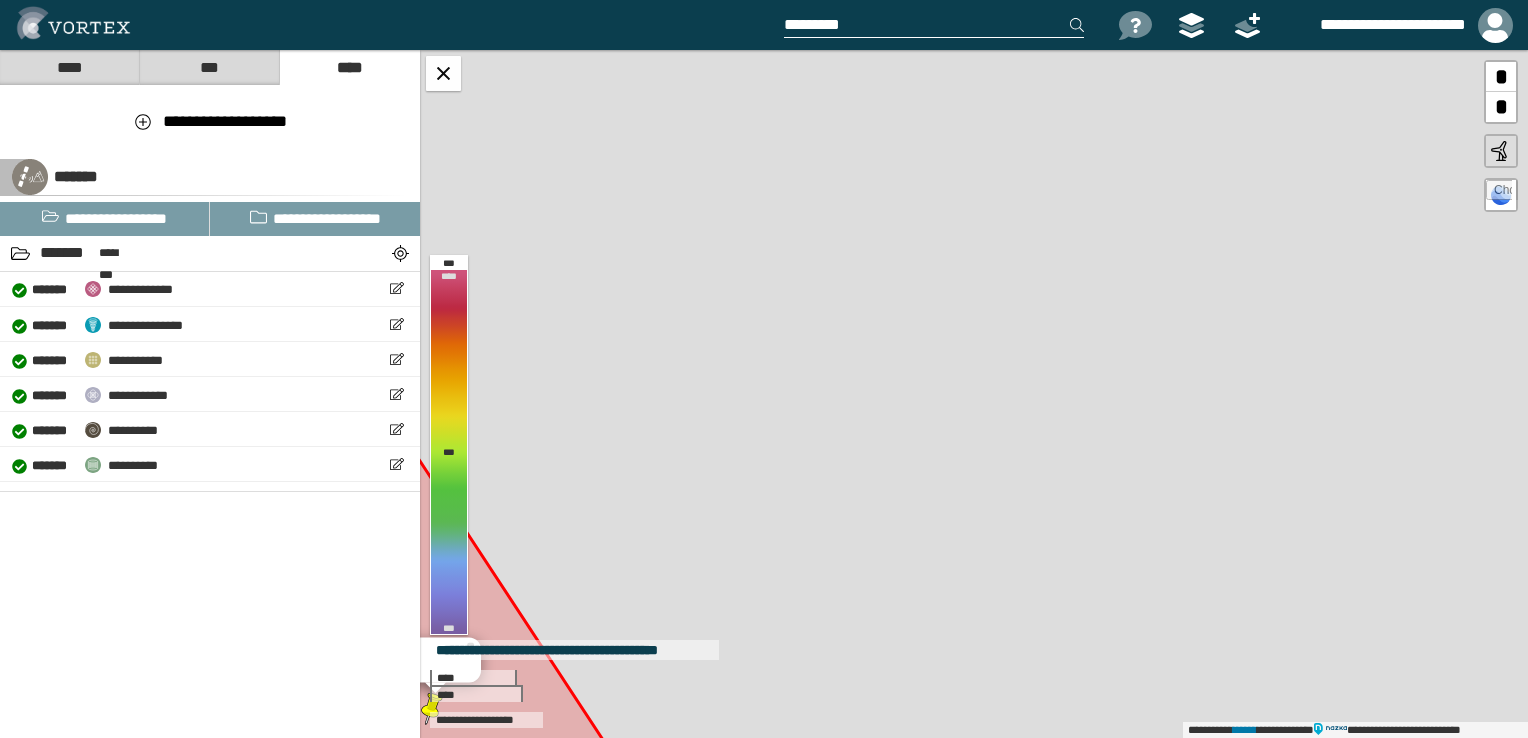 click on "**********" at bounding box center [974, 394] 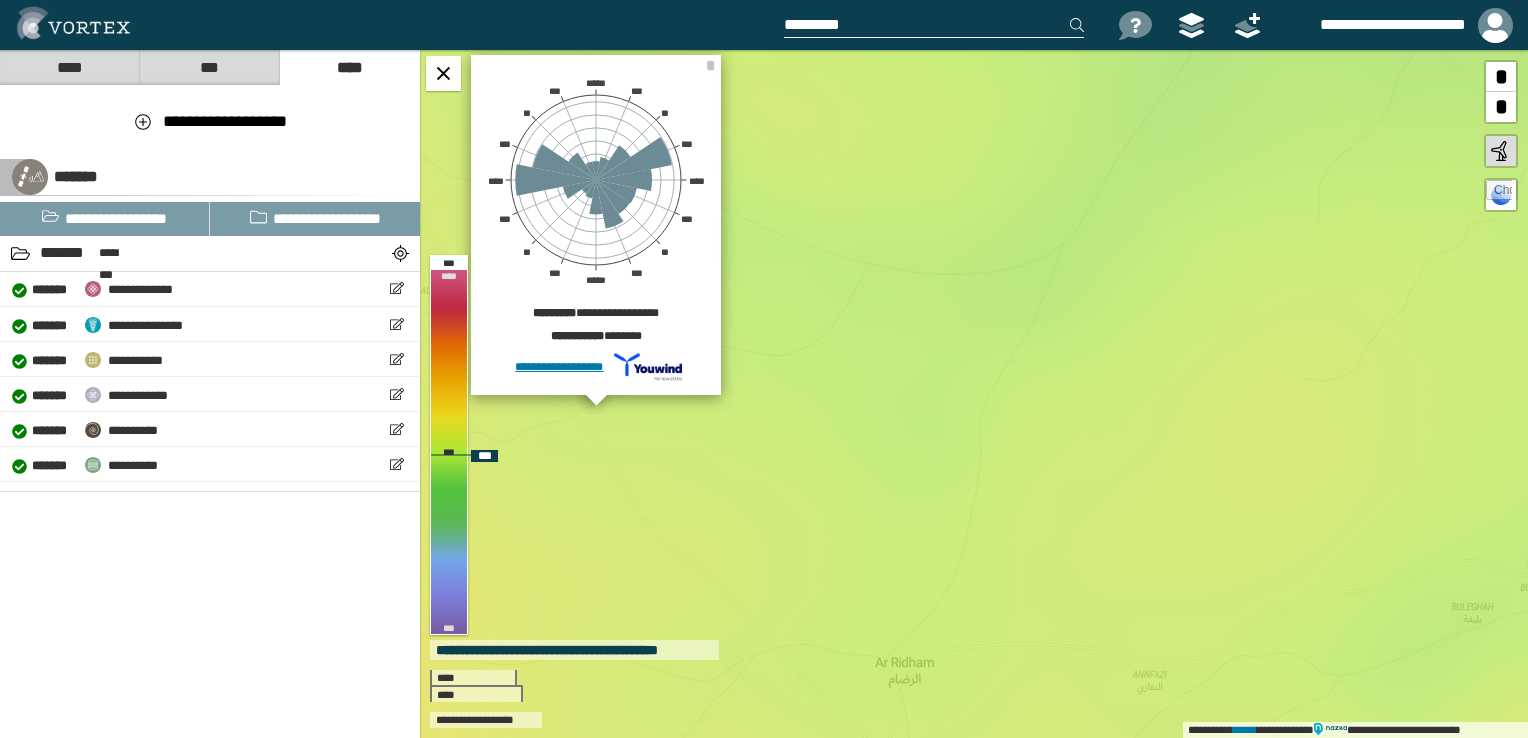 click on "**********" at bounding box center [974, 394] 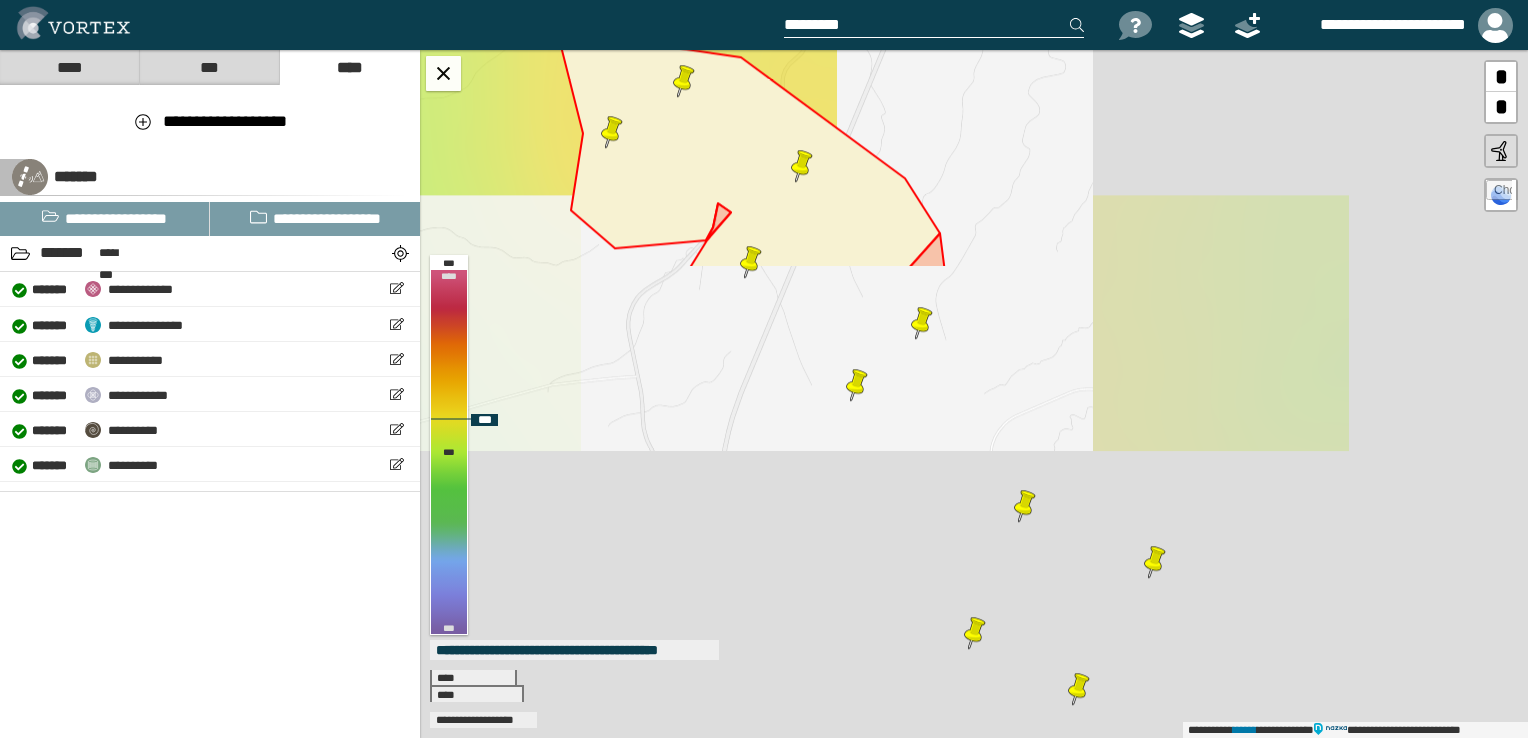 drag, startPoint x: 1263, startPoint y: 638, endPoint x: 648, endPoint y: 97, distance: 819.0885 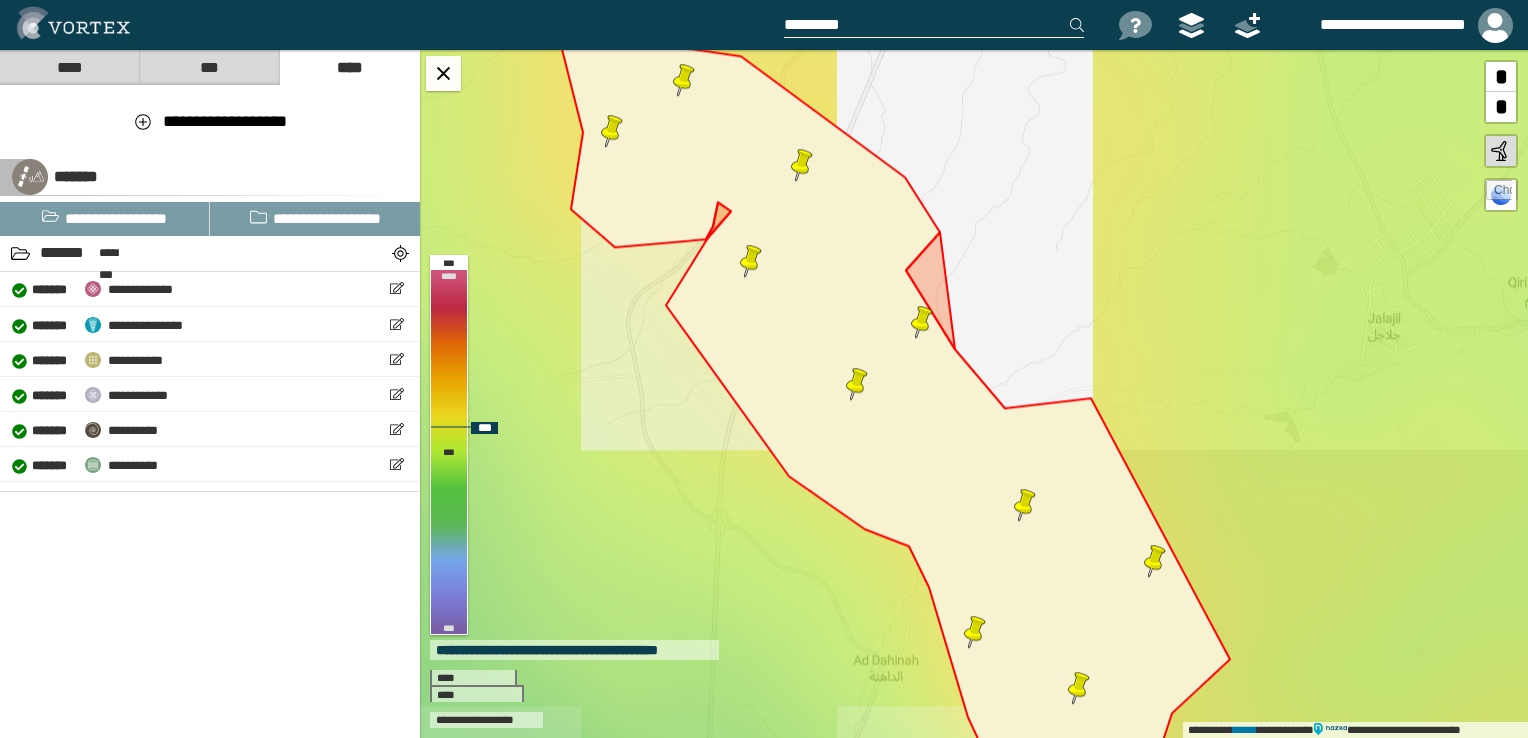 click at bounding box center [684, 80] 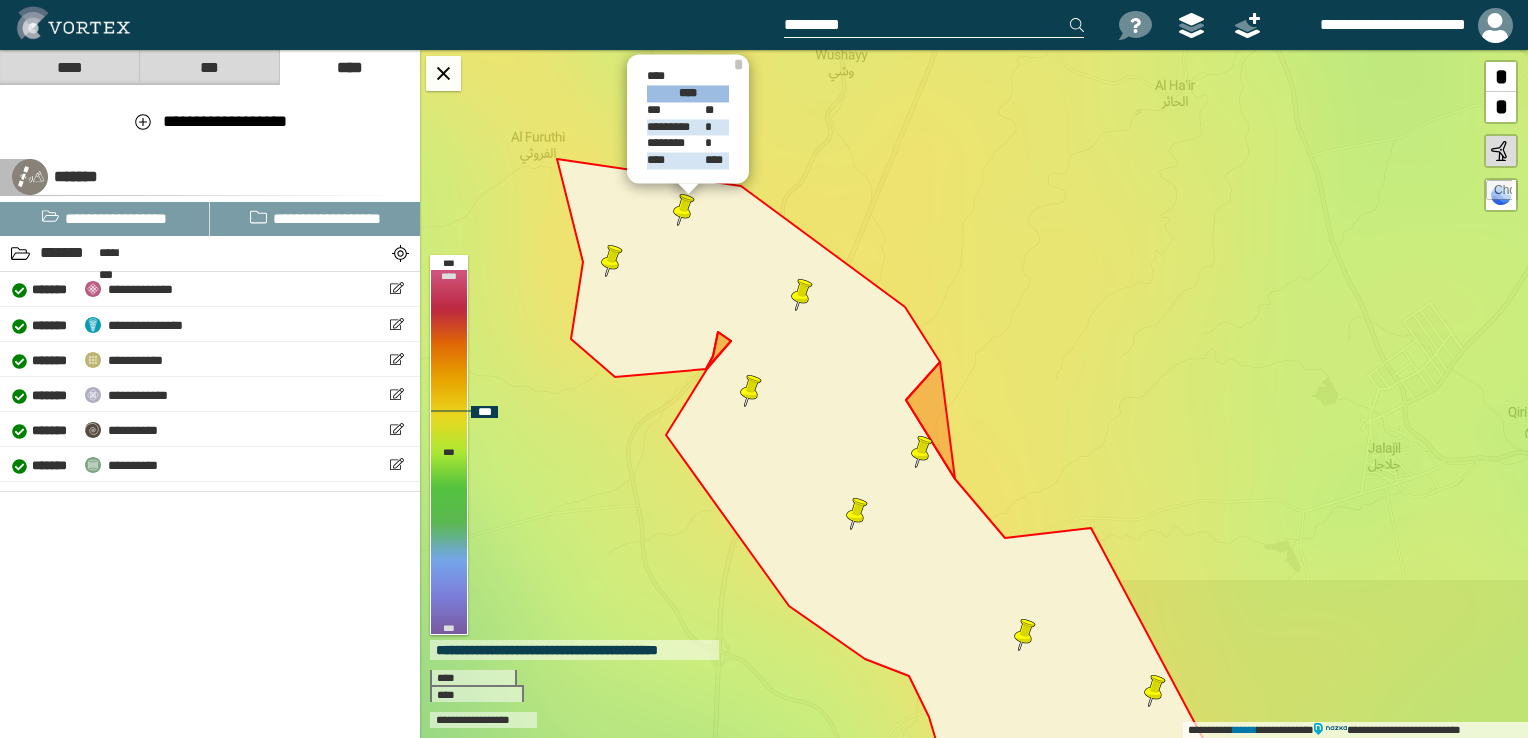 click at bounding box center (612, 261) 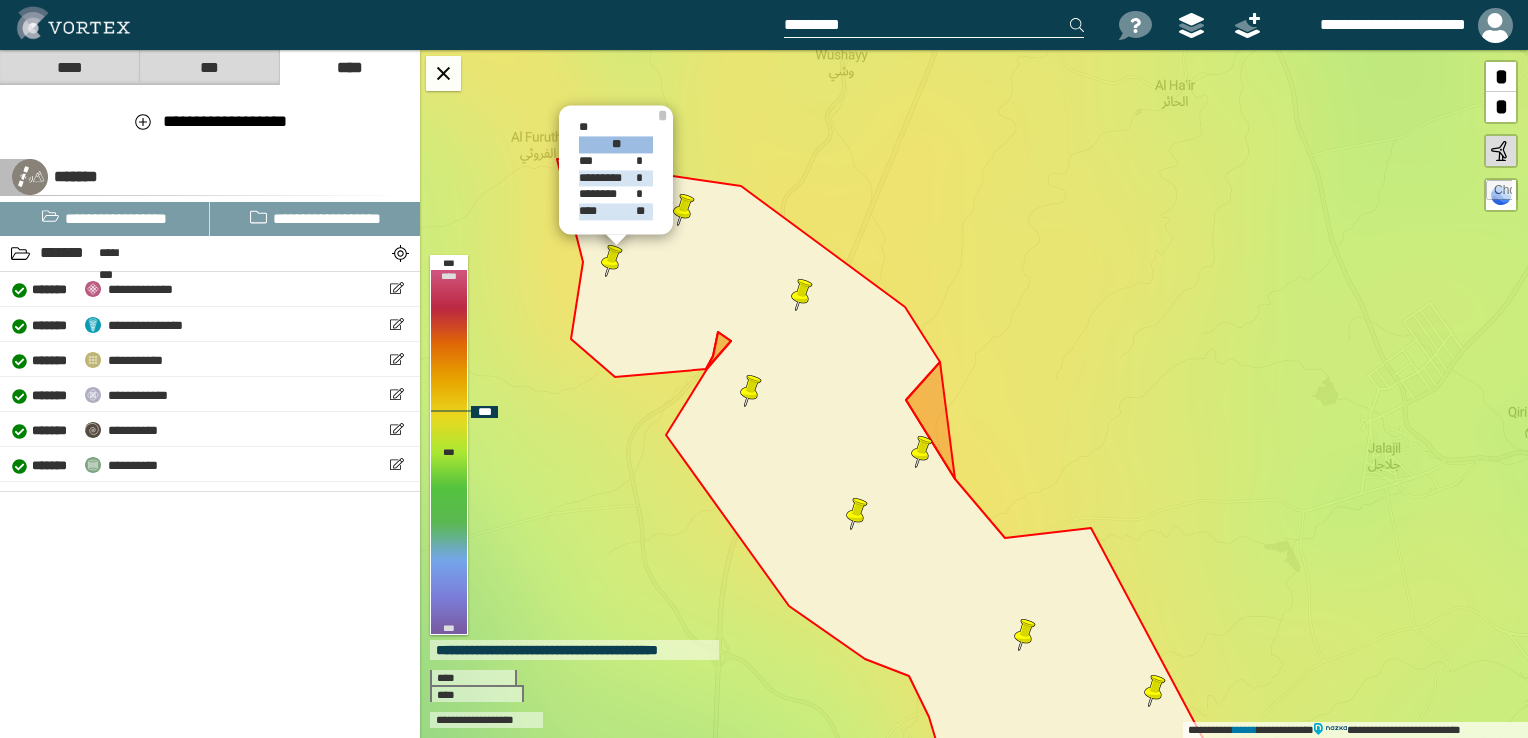 click at bounding box center [802, 295] 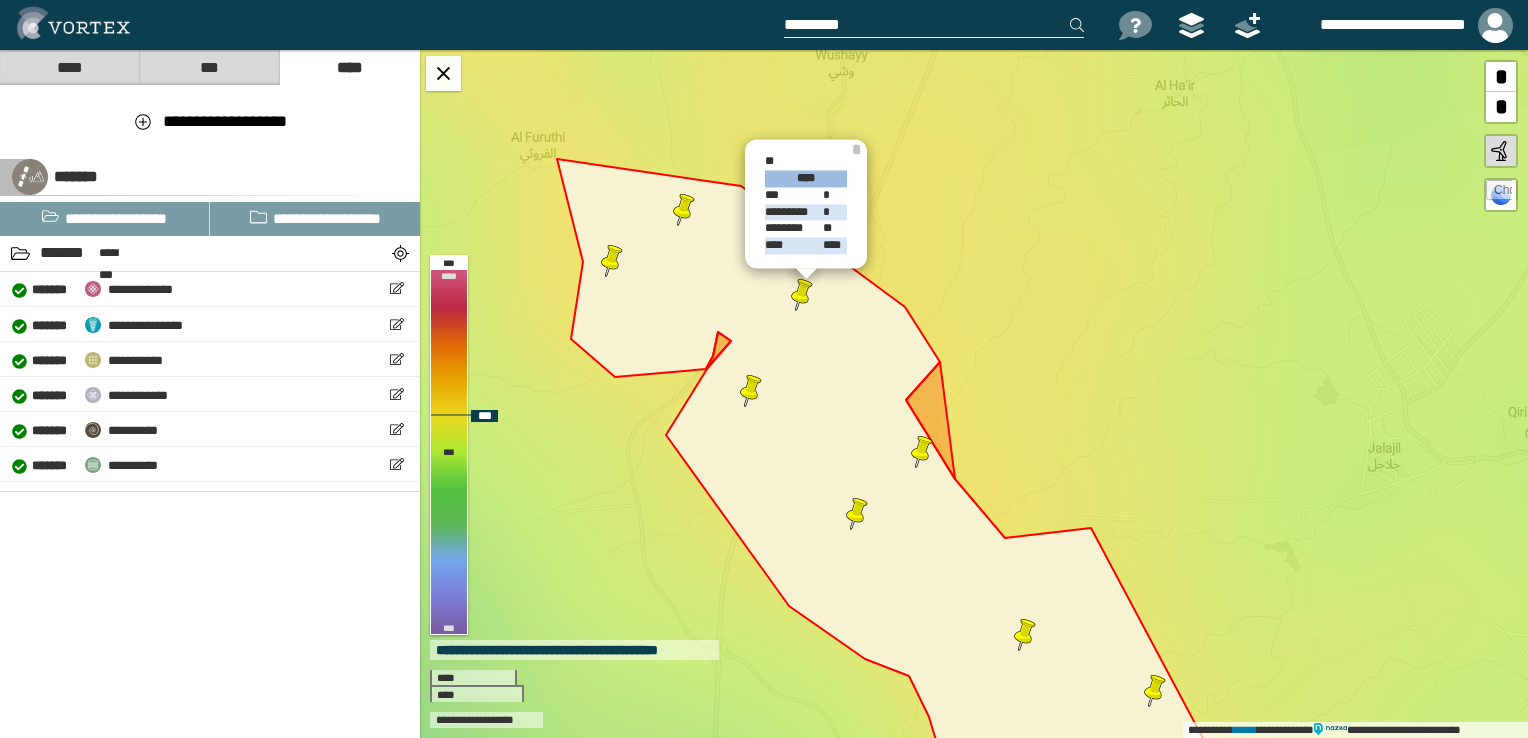 click 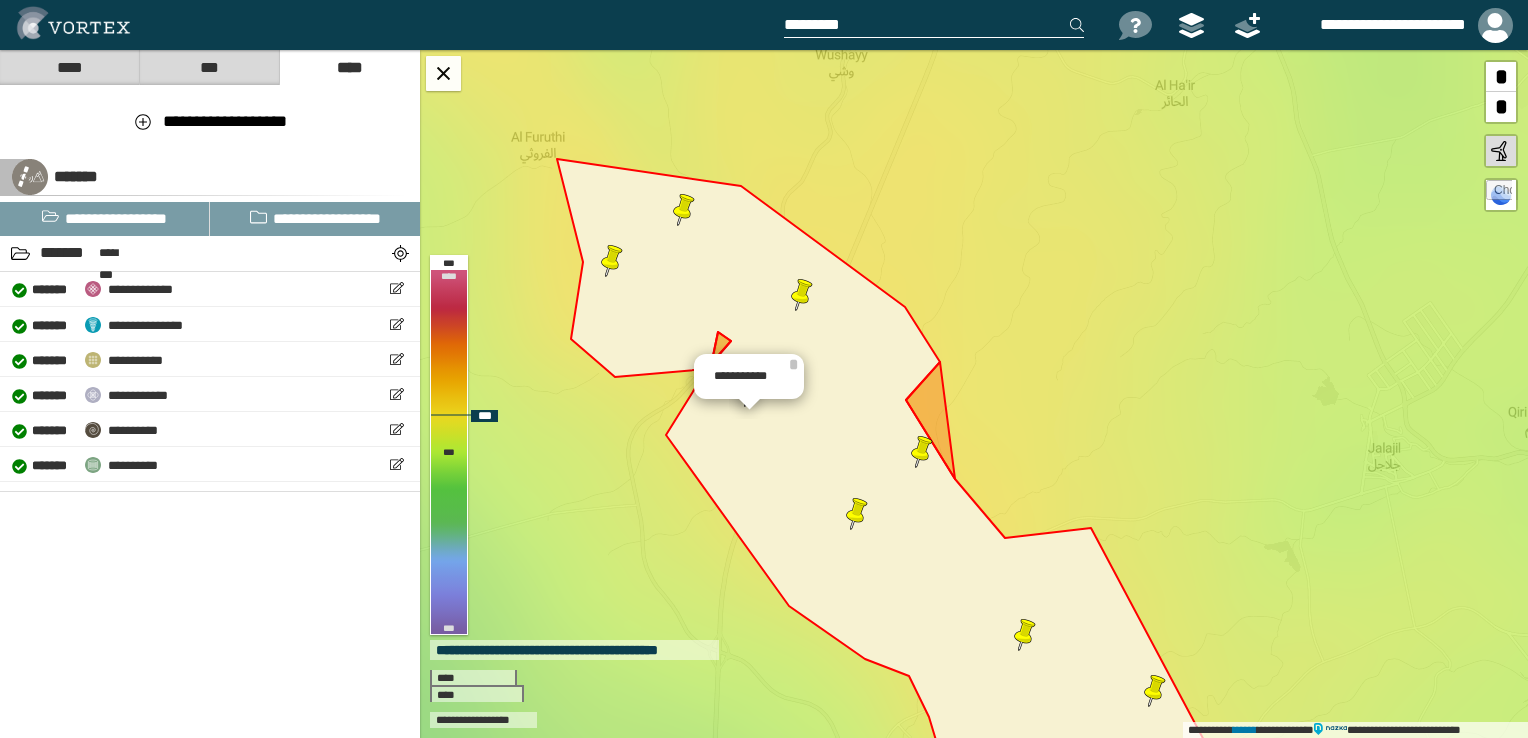 click 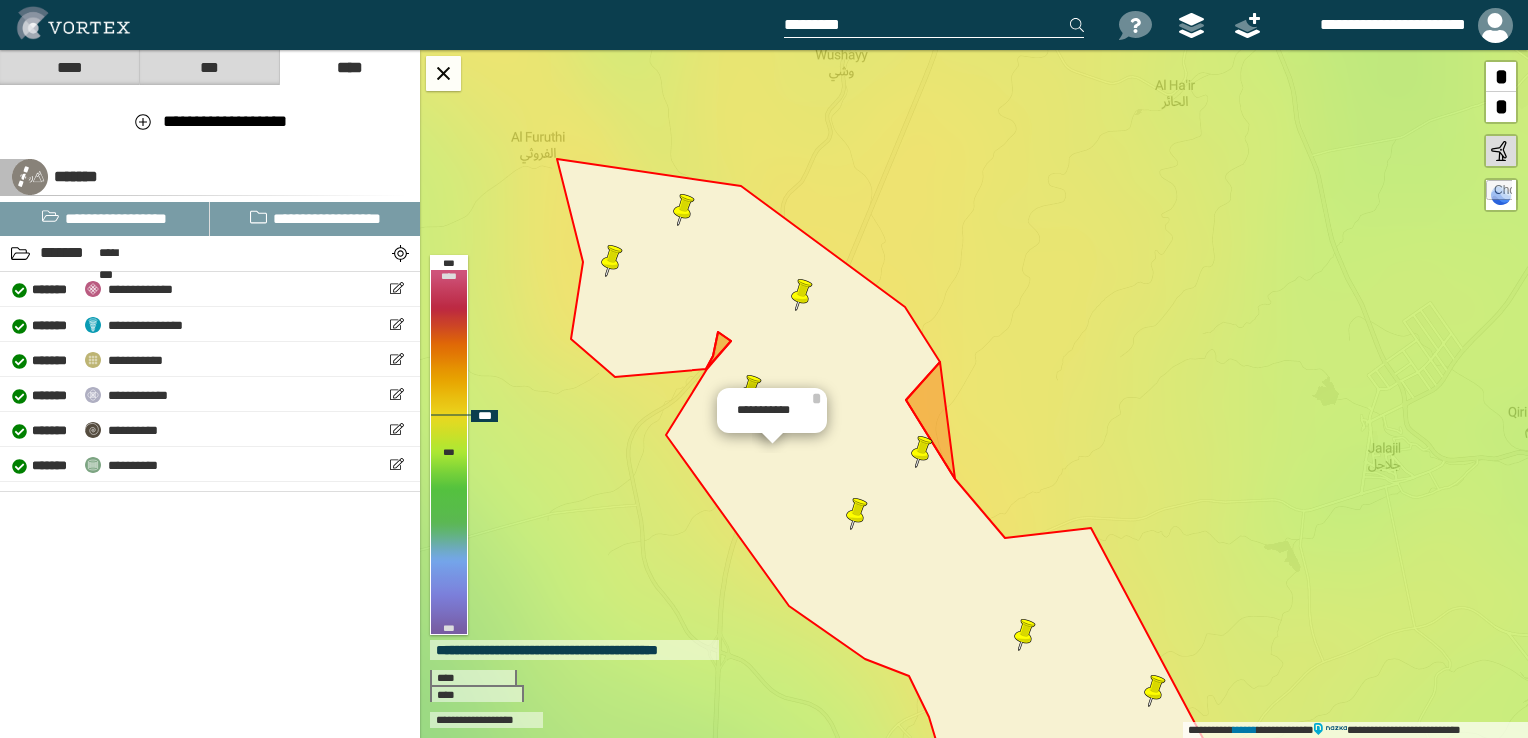 click at bounding box center (751, 391) 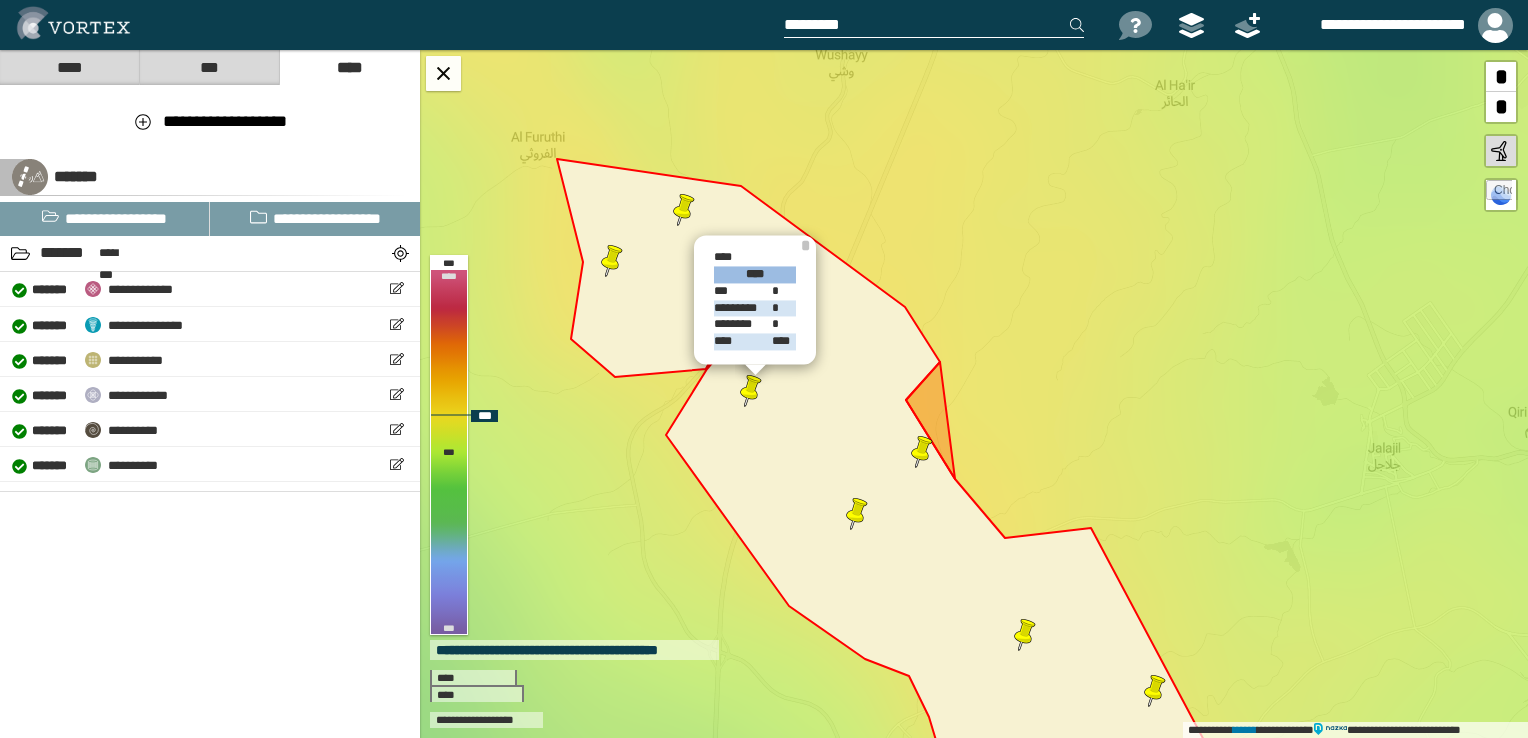 click at bounding box center [857, 514] 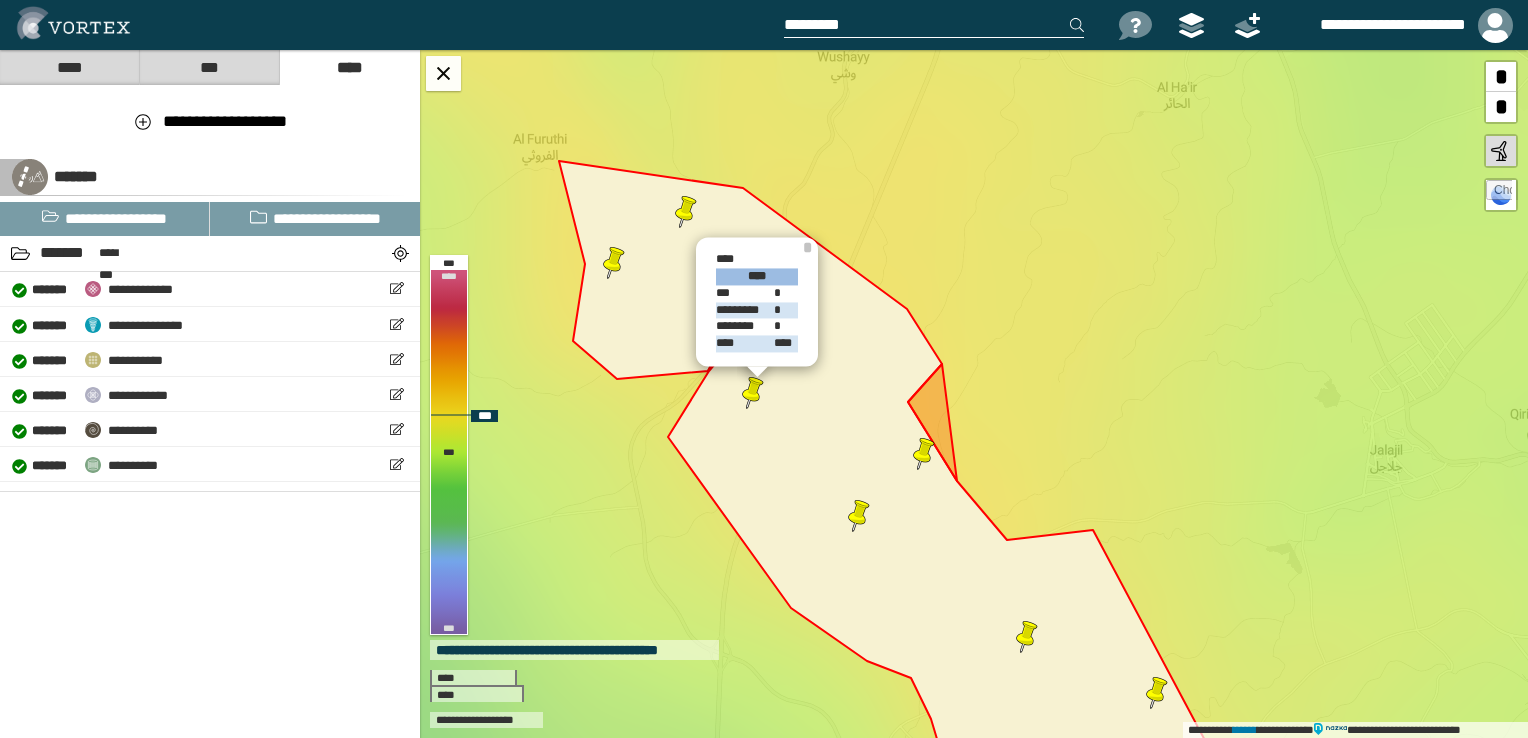click at bounding box center (859, 516) 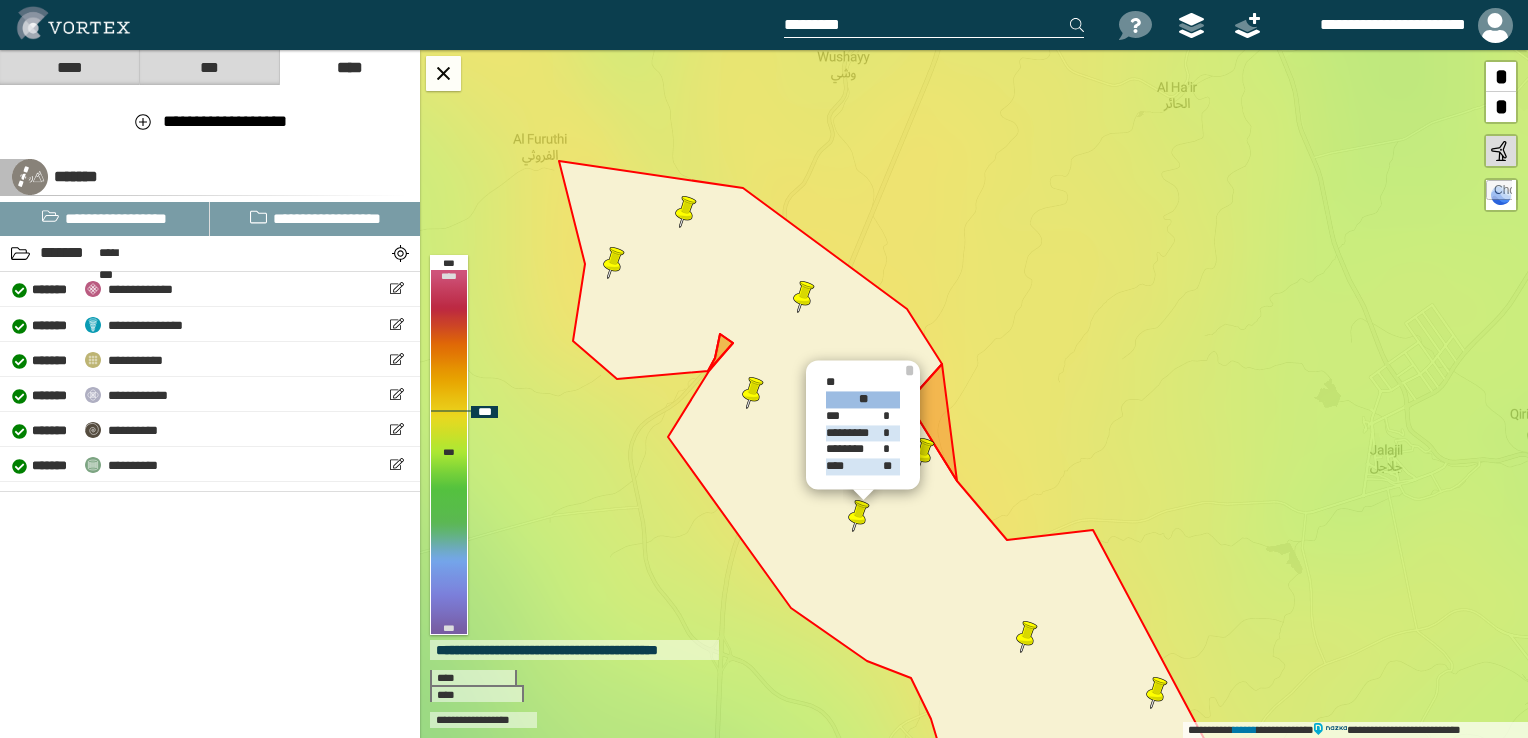 click at bounding box center (924, 454) 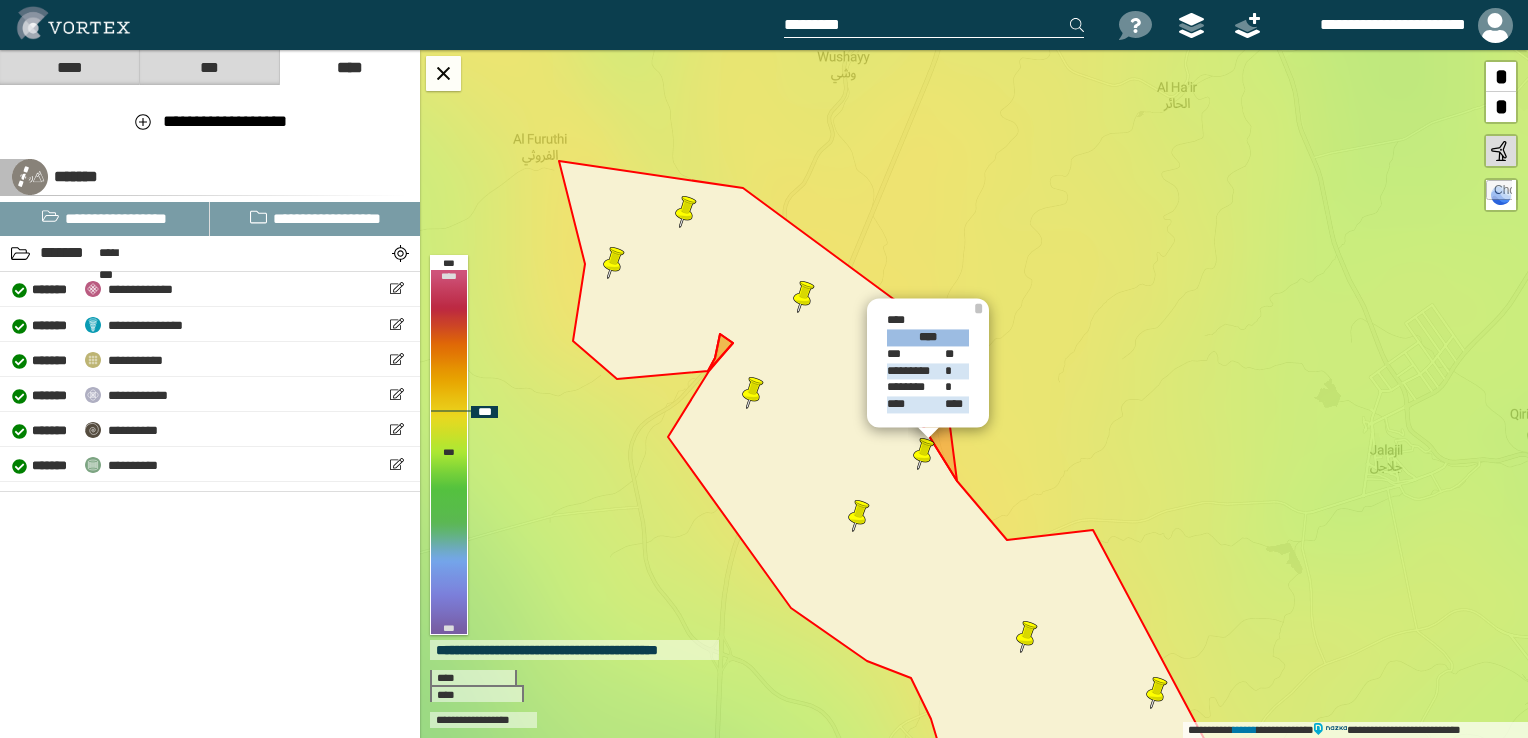 click at bounding box center [1027, 637] 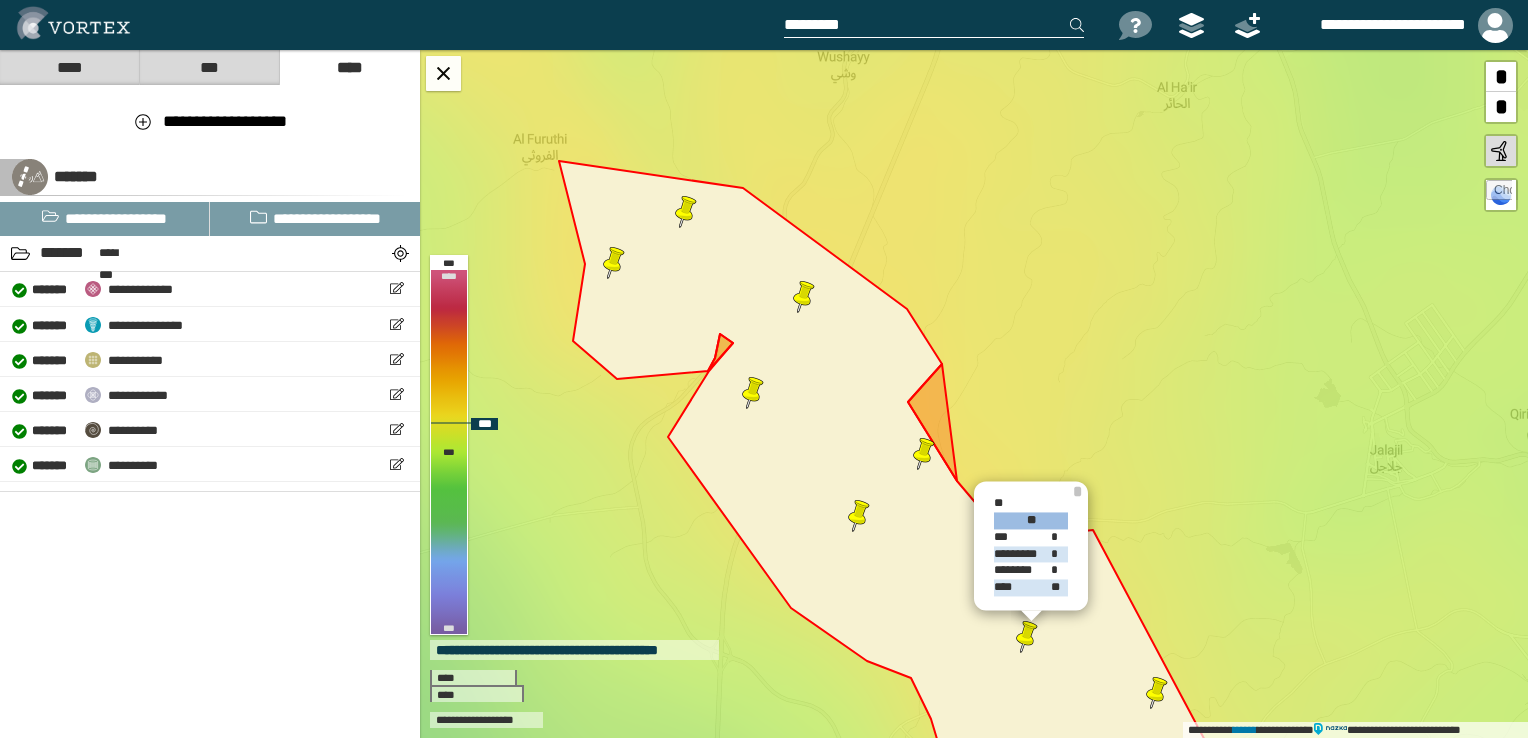 click at bounding box center [1157, 693] 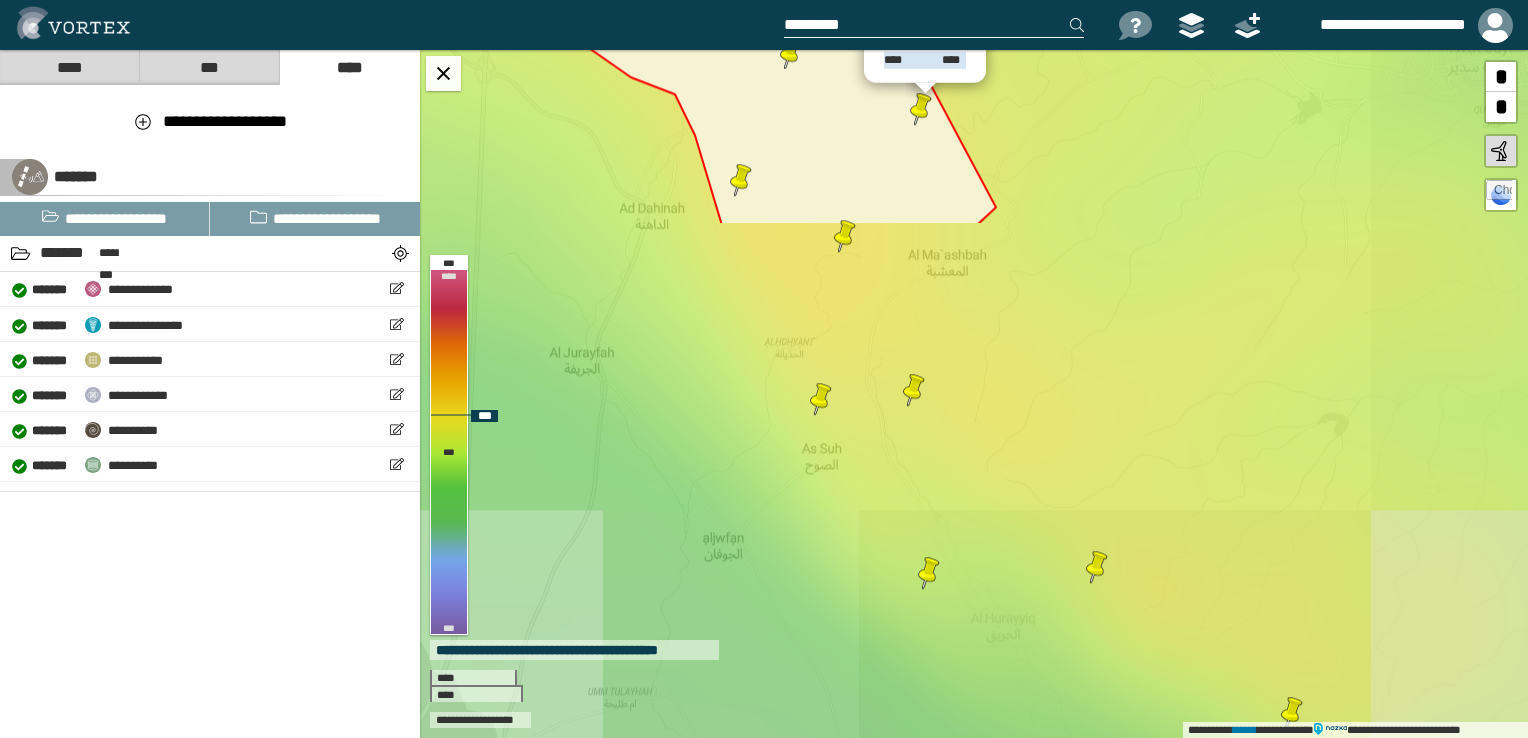 drag, startPoint x: 956, startPoint y: 653, endPoint x: 712, endPoint y: 50, distance: 650.496 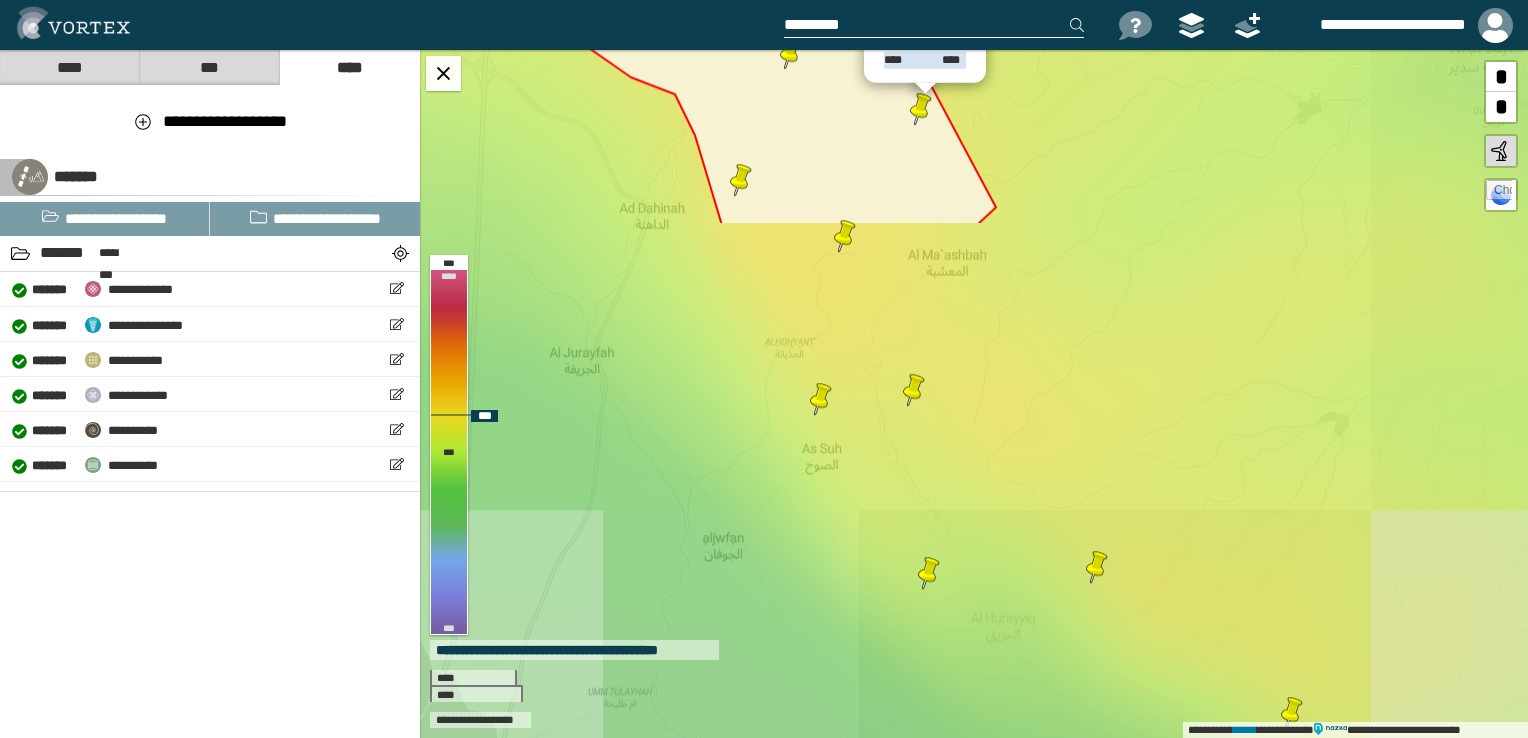 click 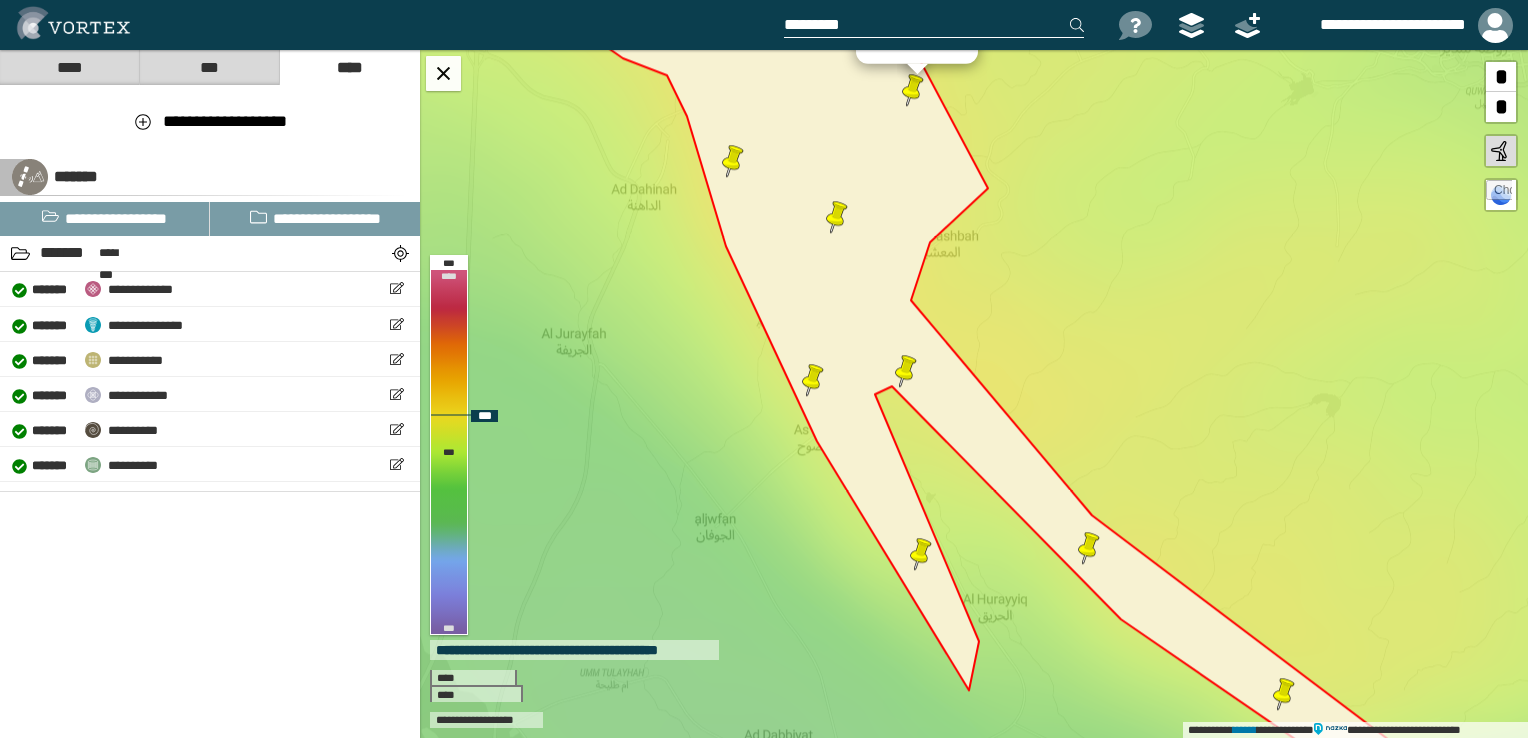 click at bounding box center (733, 161) 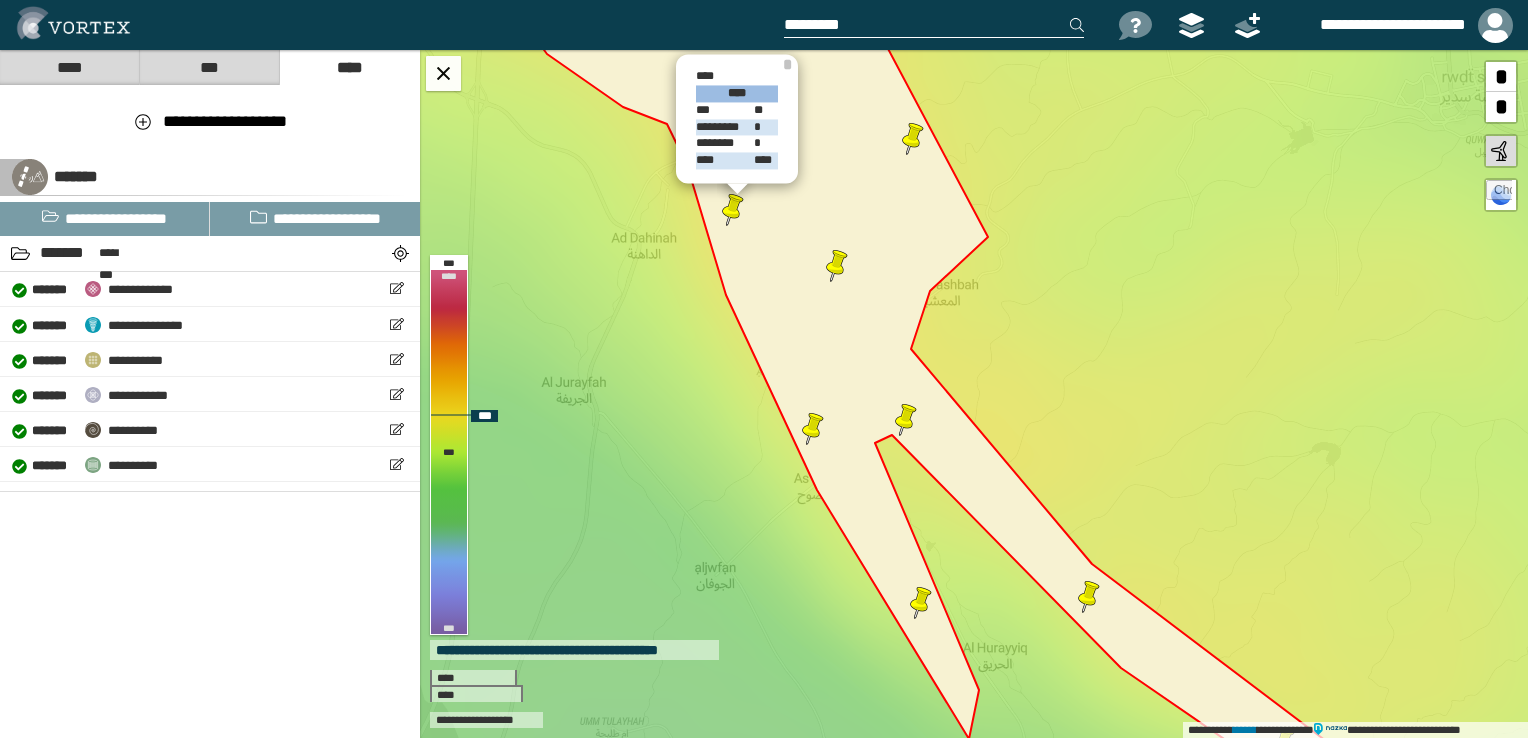 click at bounding box center [837, 266] 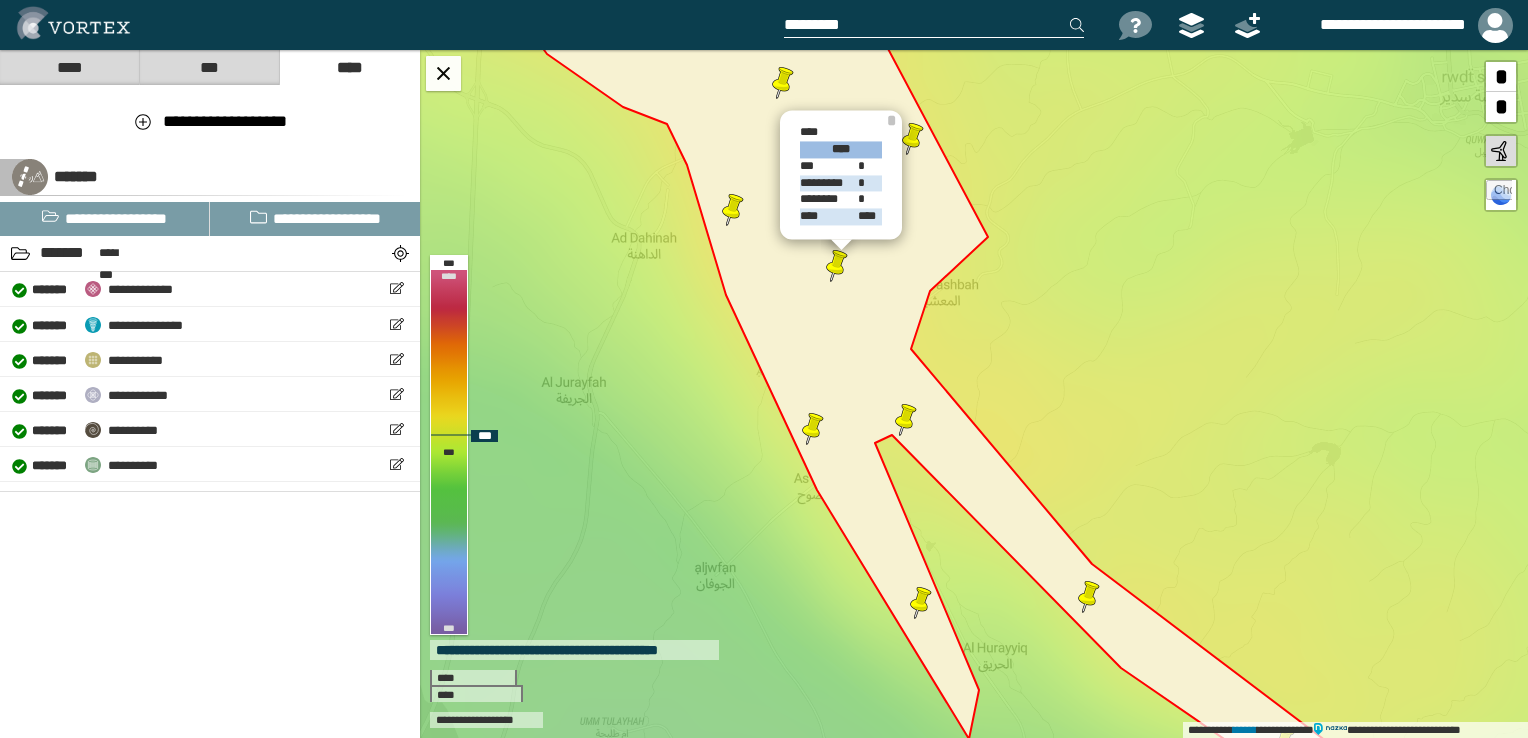 click at bounding box center (813, 429) 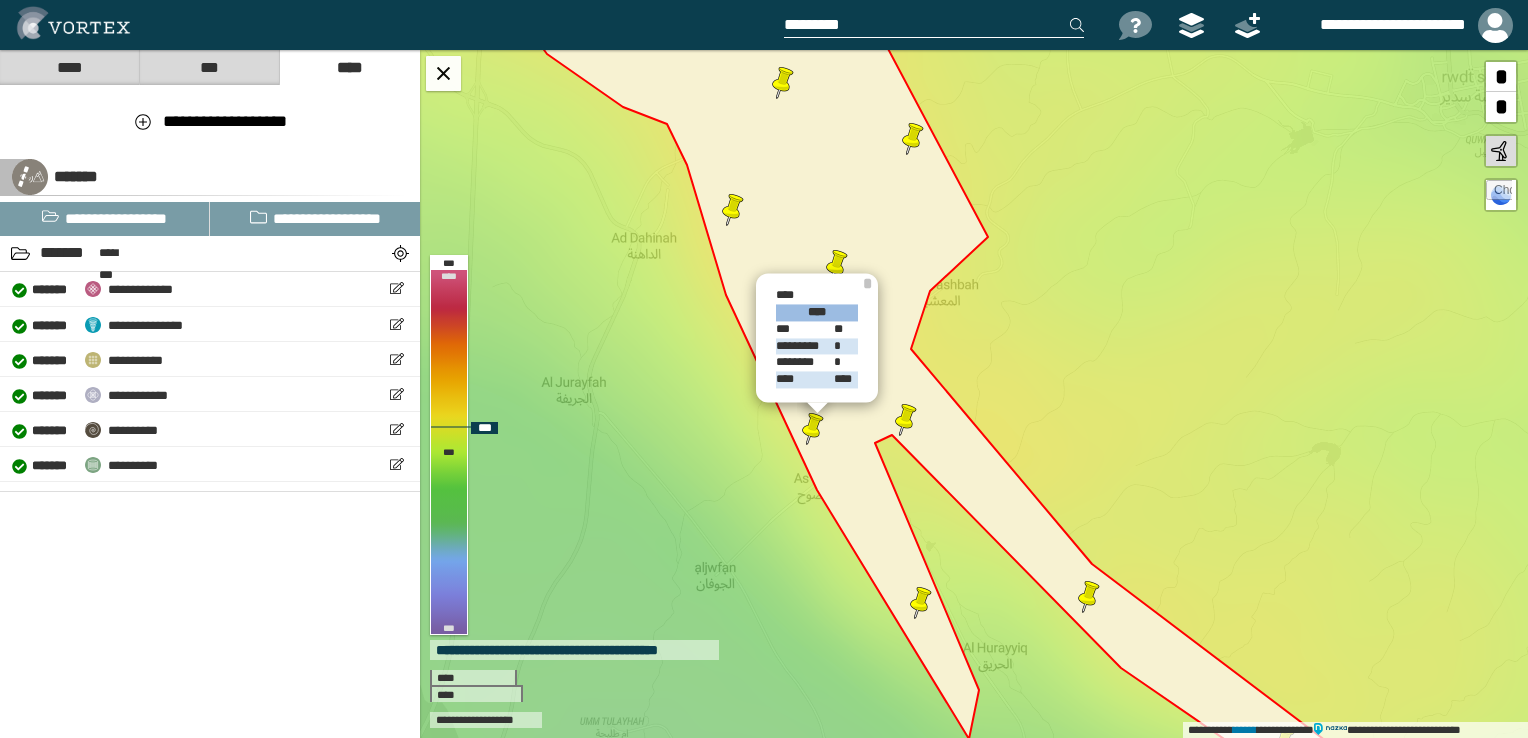 click at bounding box center (906, 420) 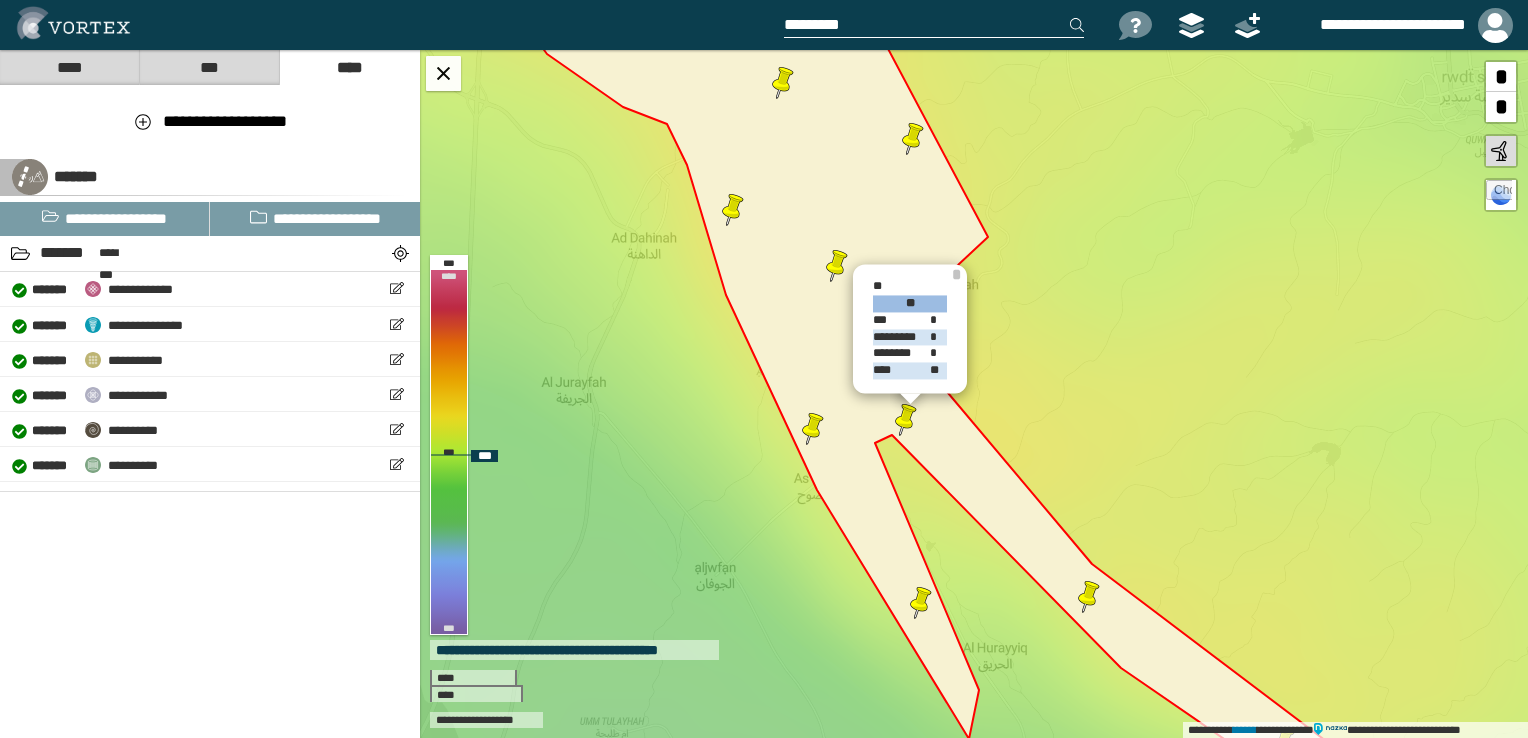 click at bounding box center (921, 603) 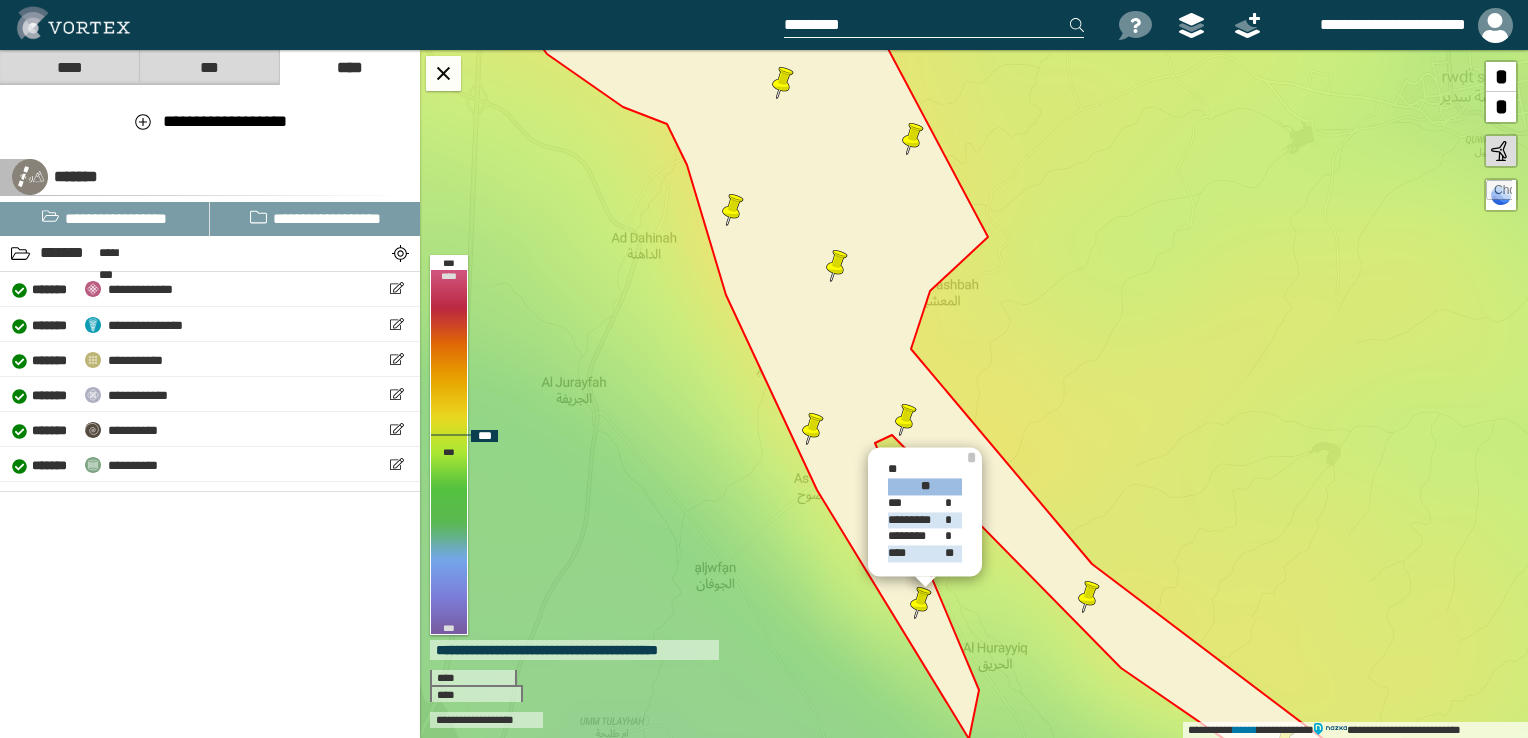 click at bounding box center [1089, 597] 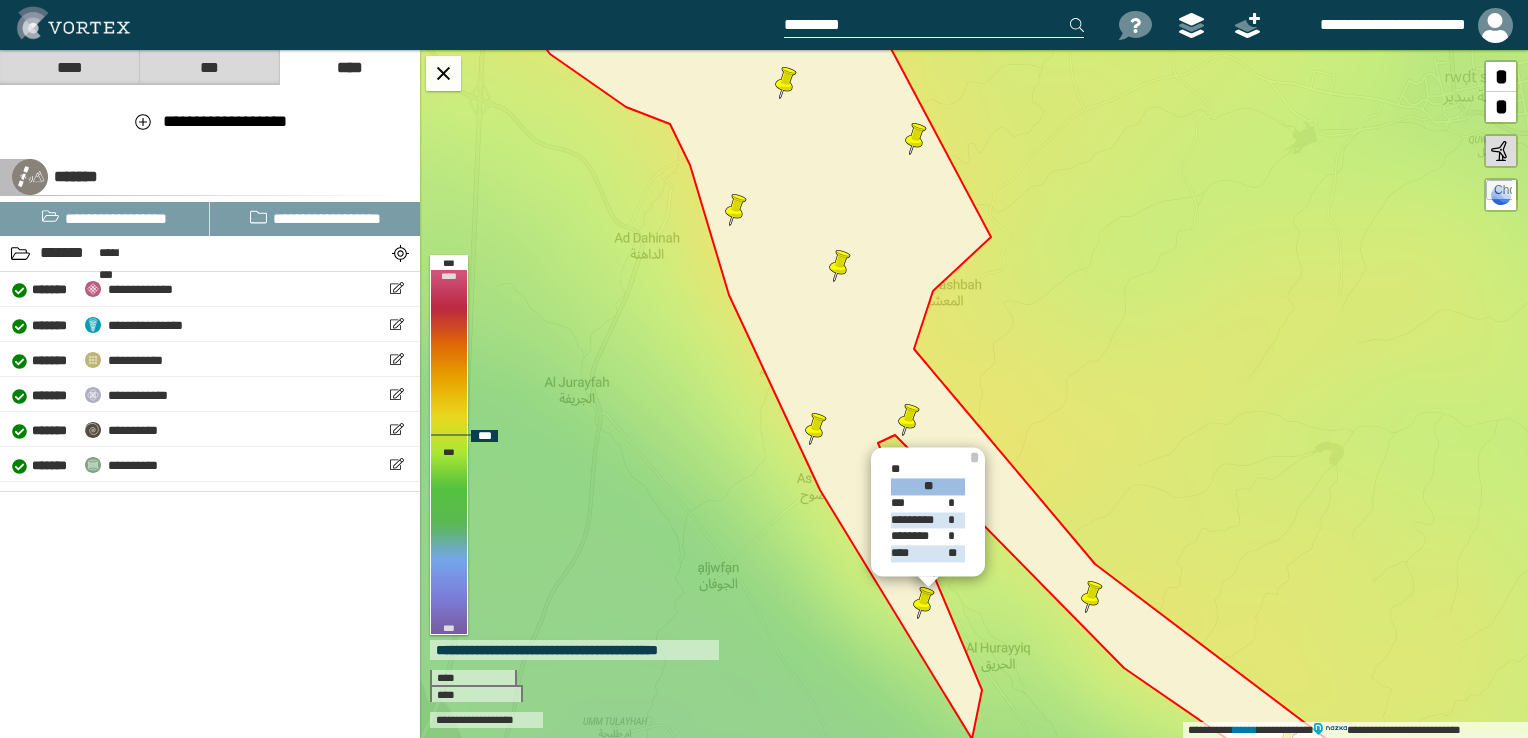 click at bounding box center (1092, 597) 